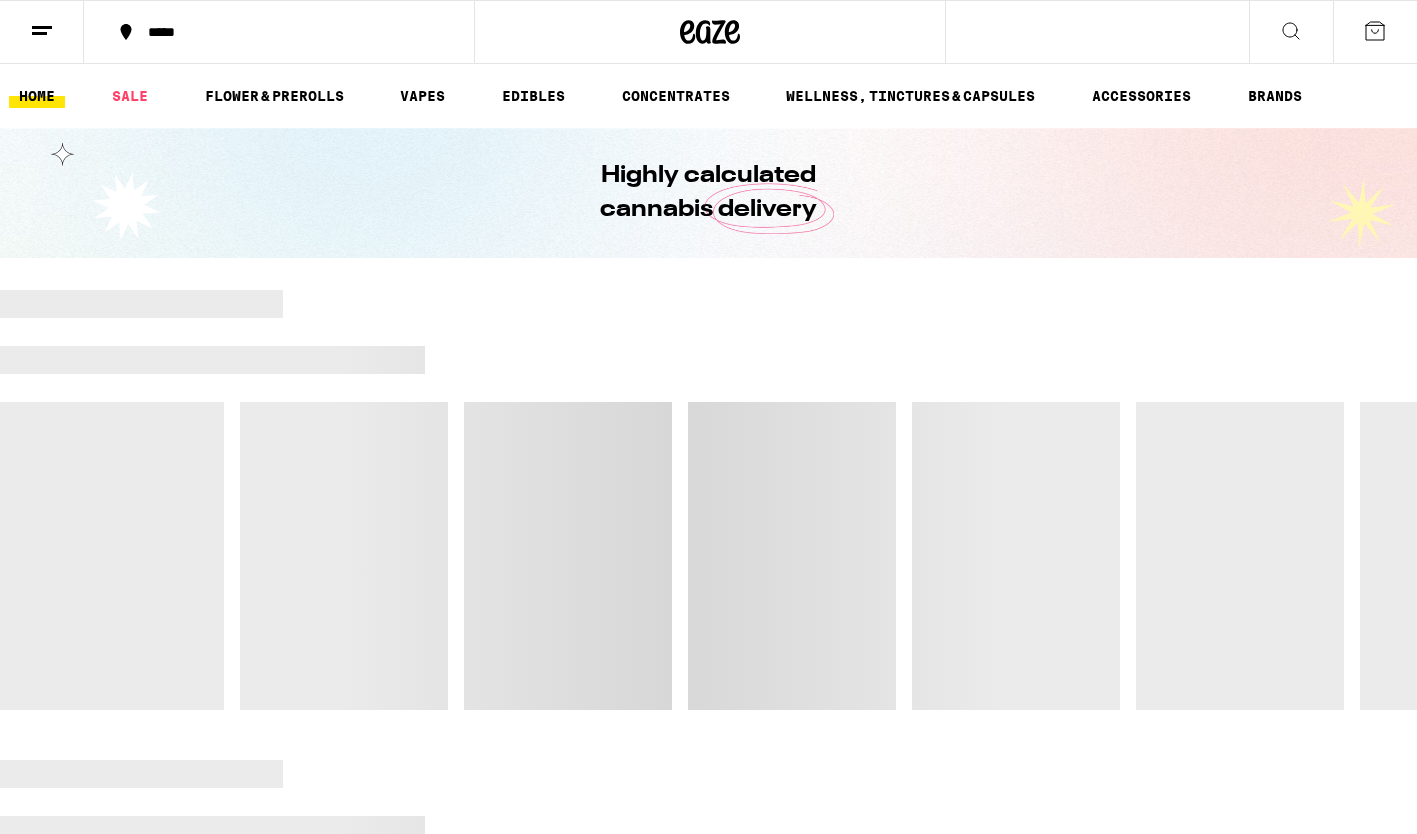 scroll, scrollTop: 0, scrollLeft: 0, axis: both 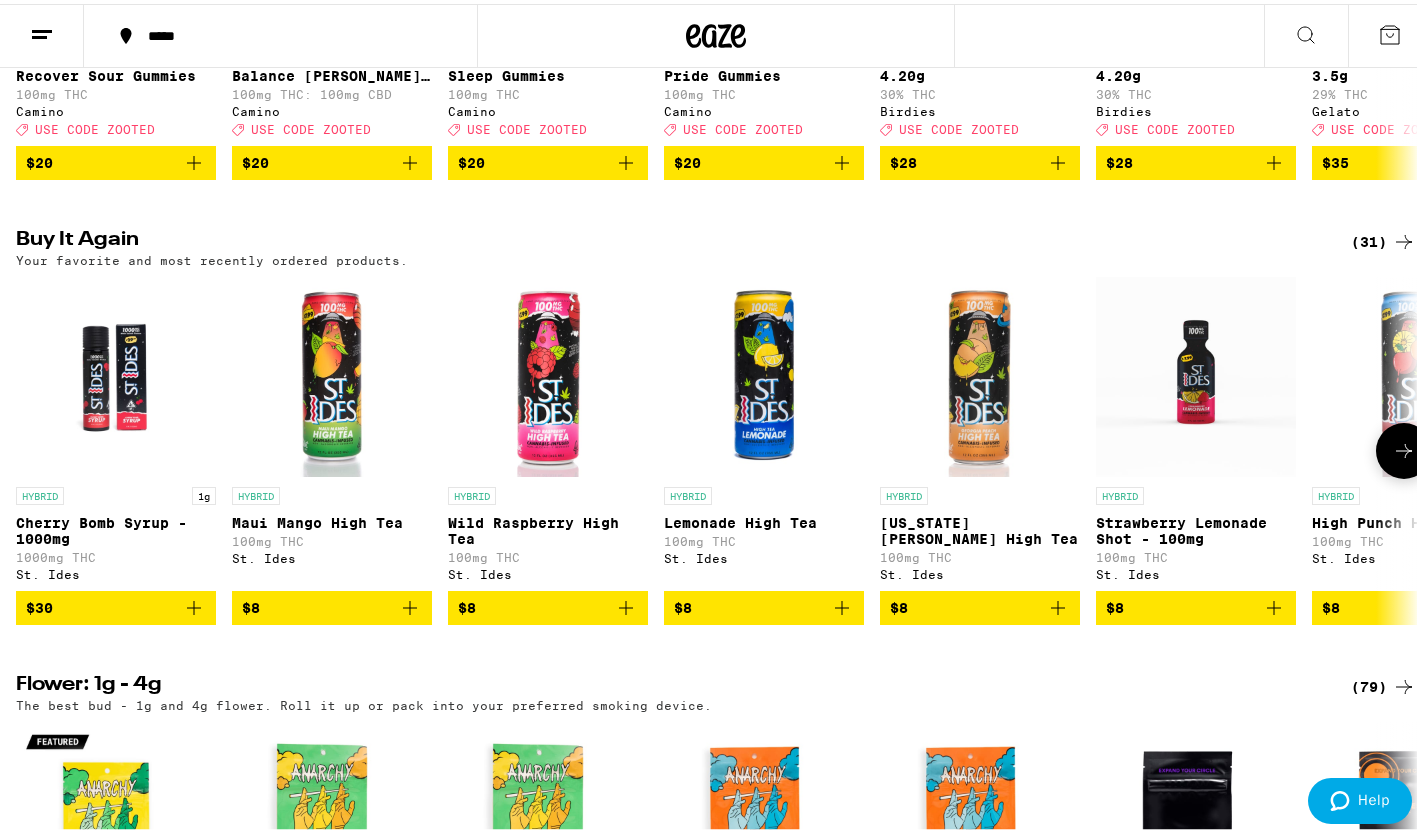 click 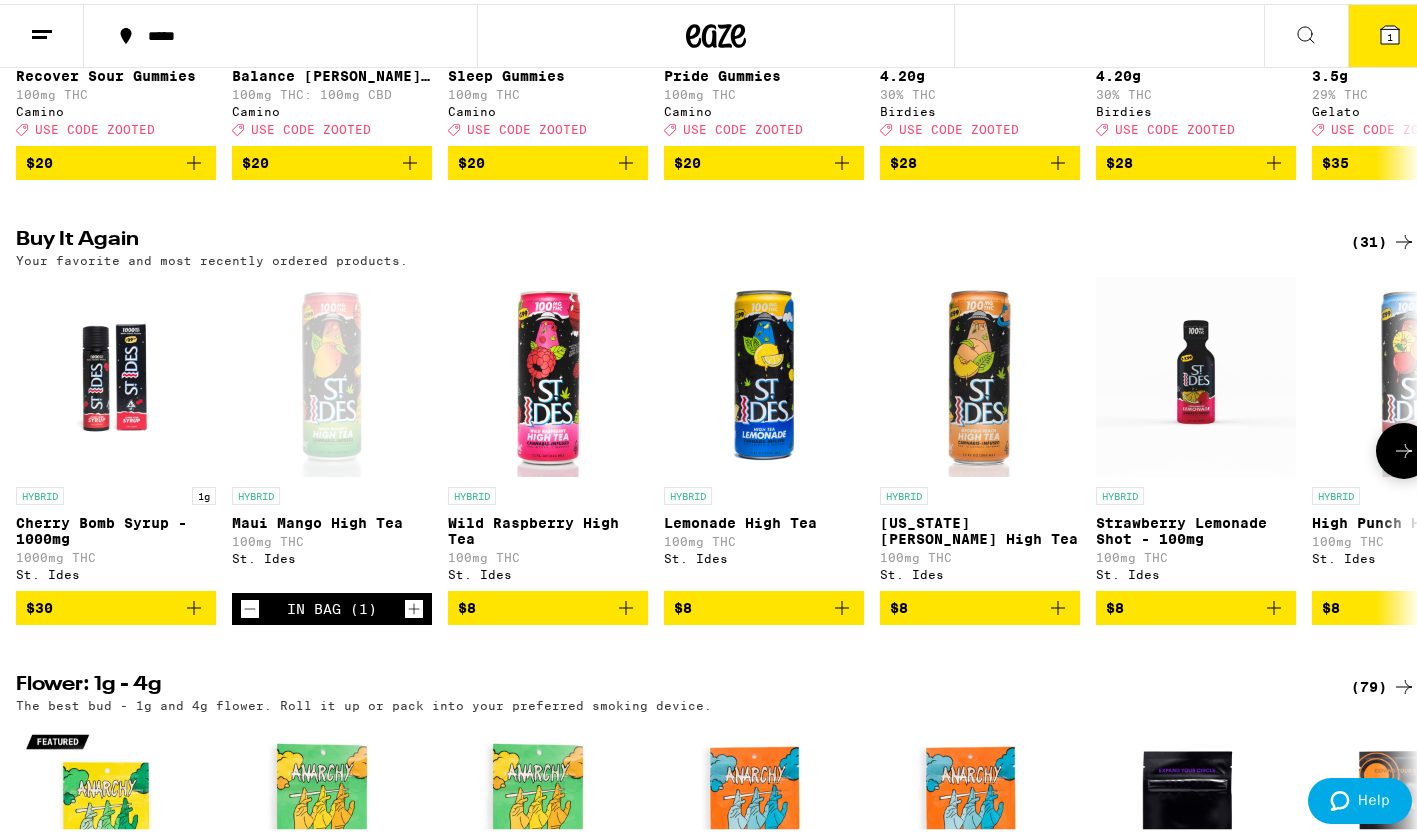 click 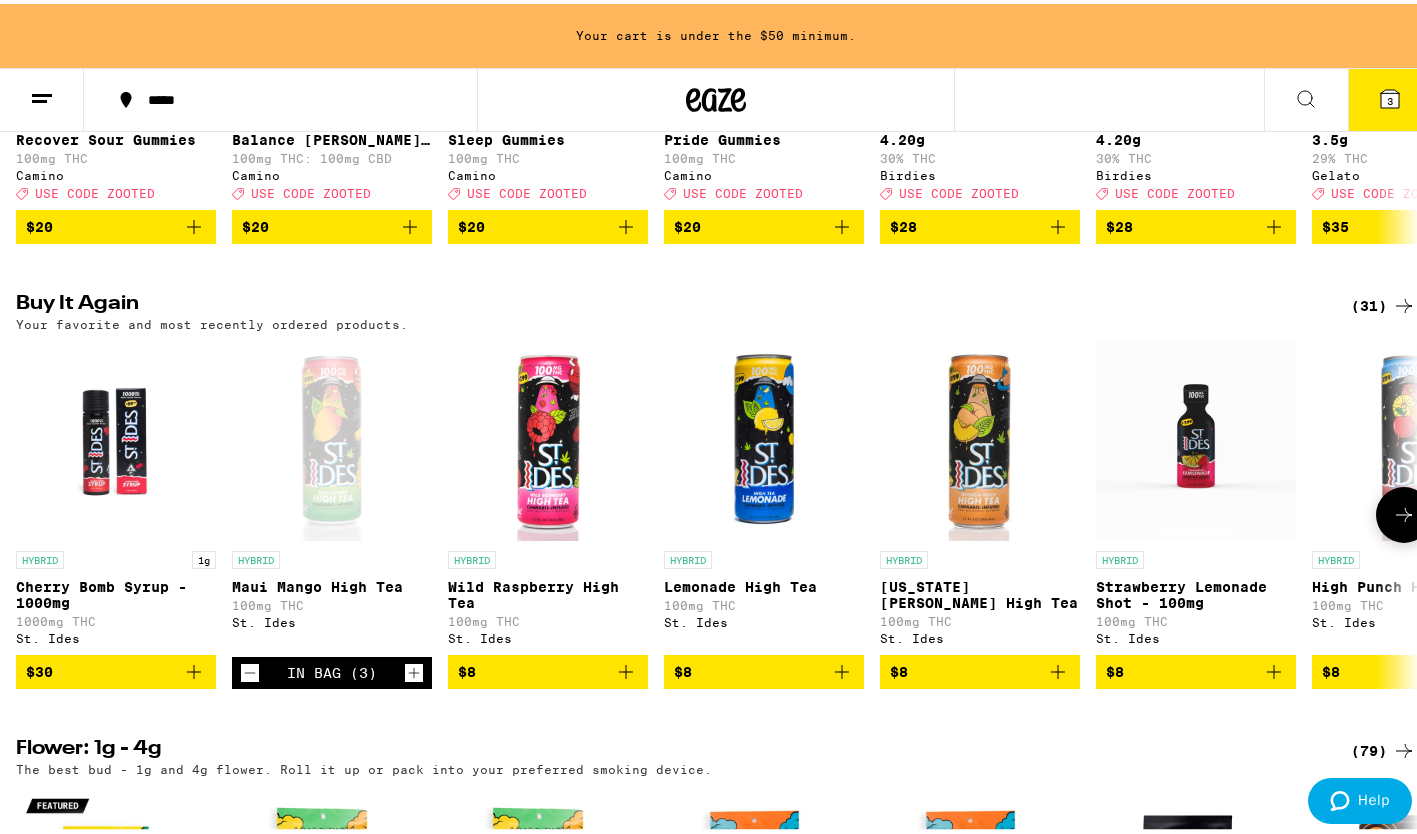 scroll, scrollTop: 591, scrollLeft: 0, axis: vertical 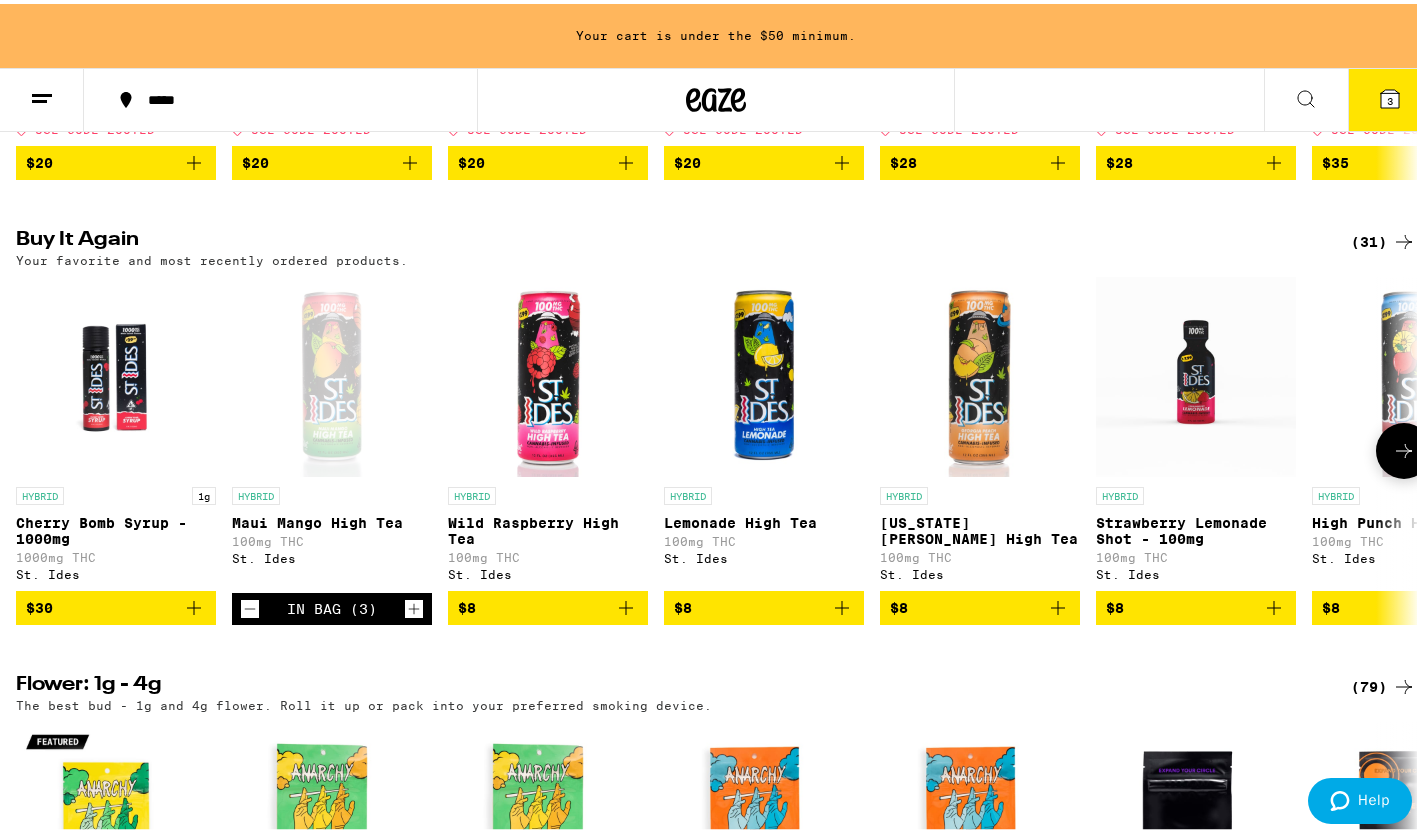 click 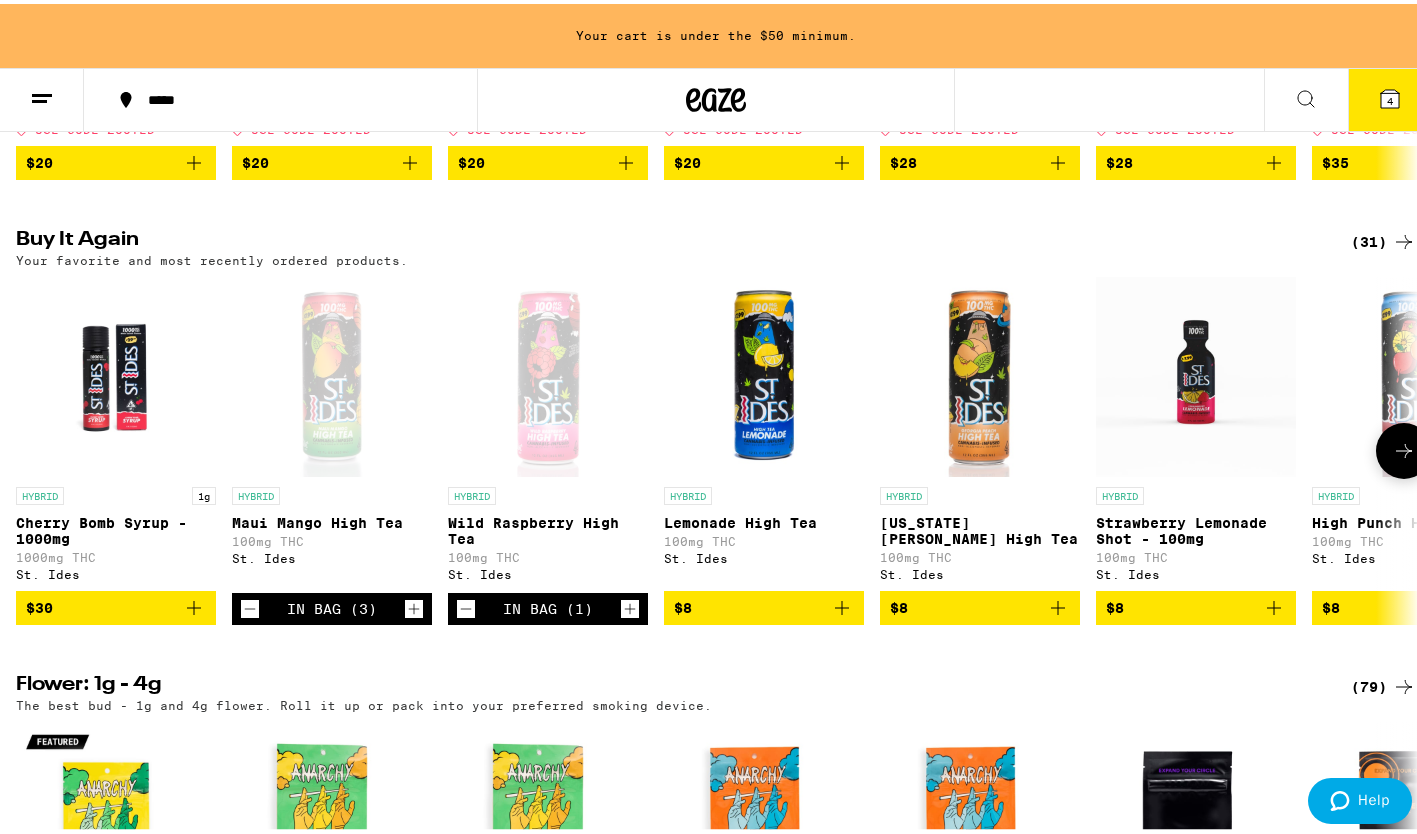 click 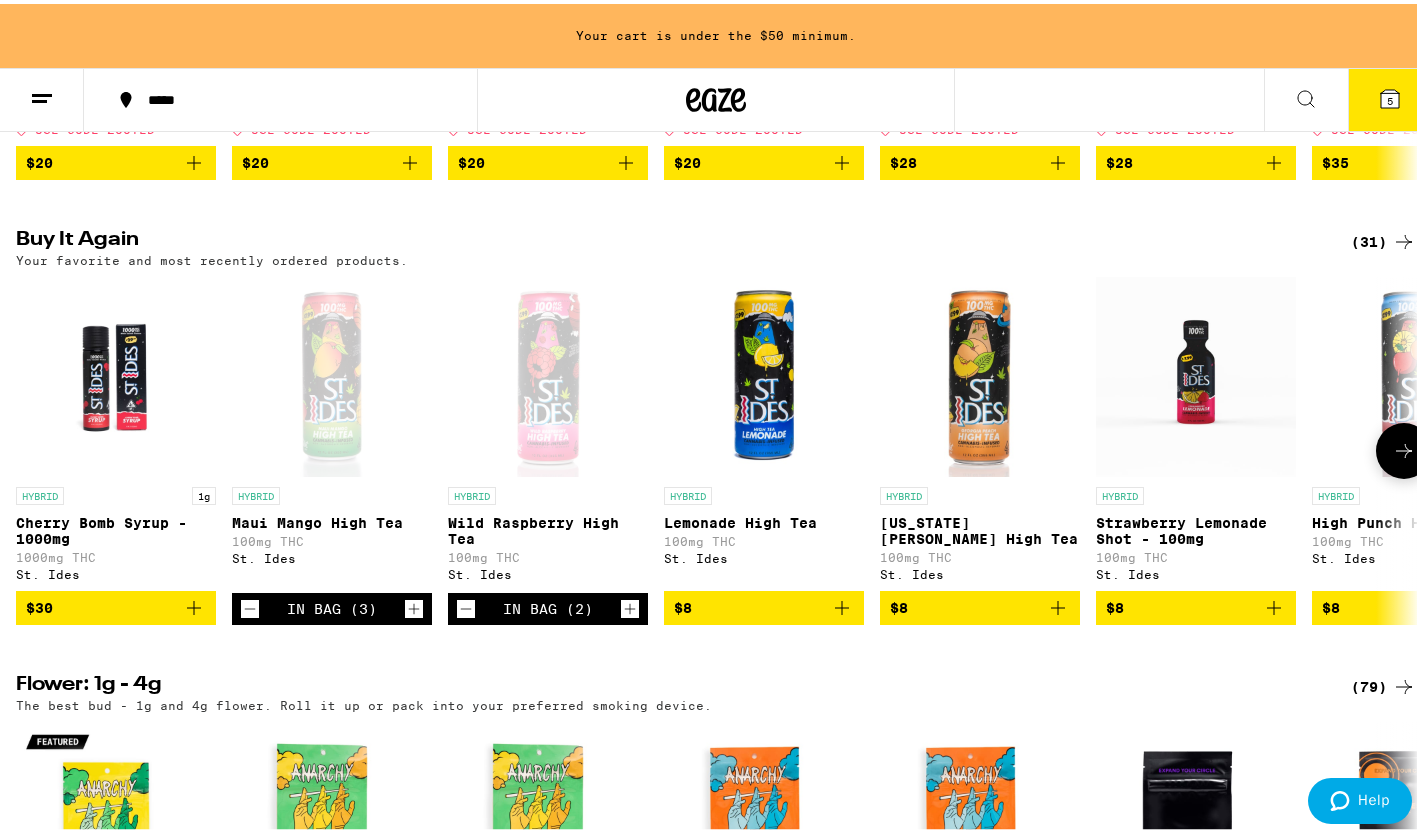 click 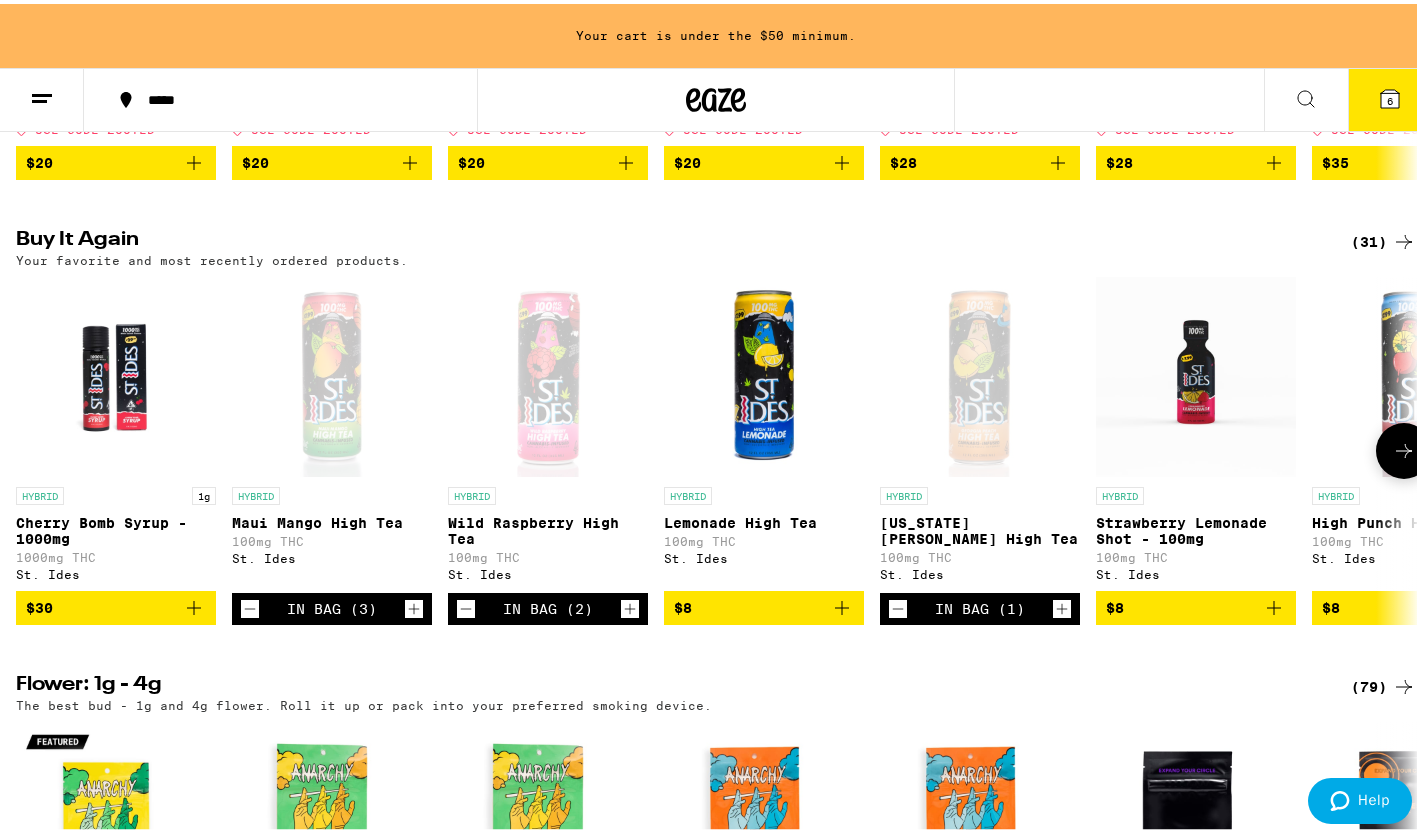 click 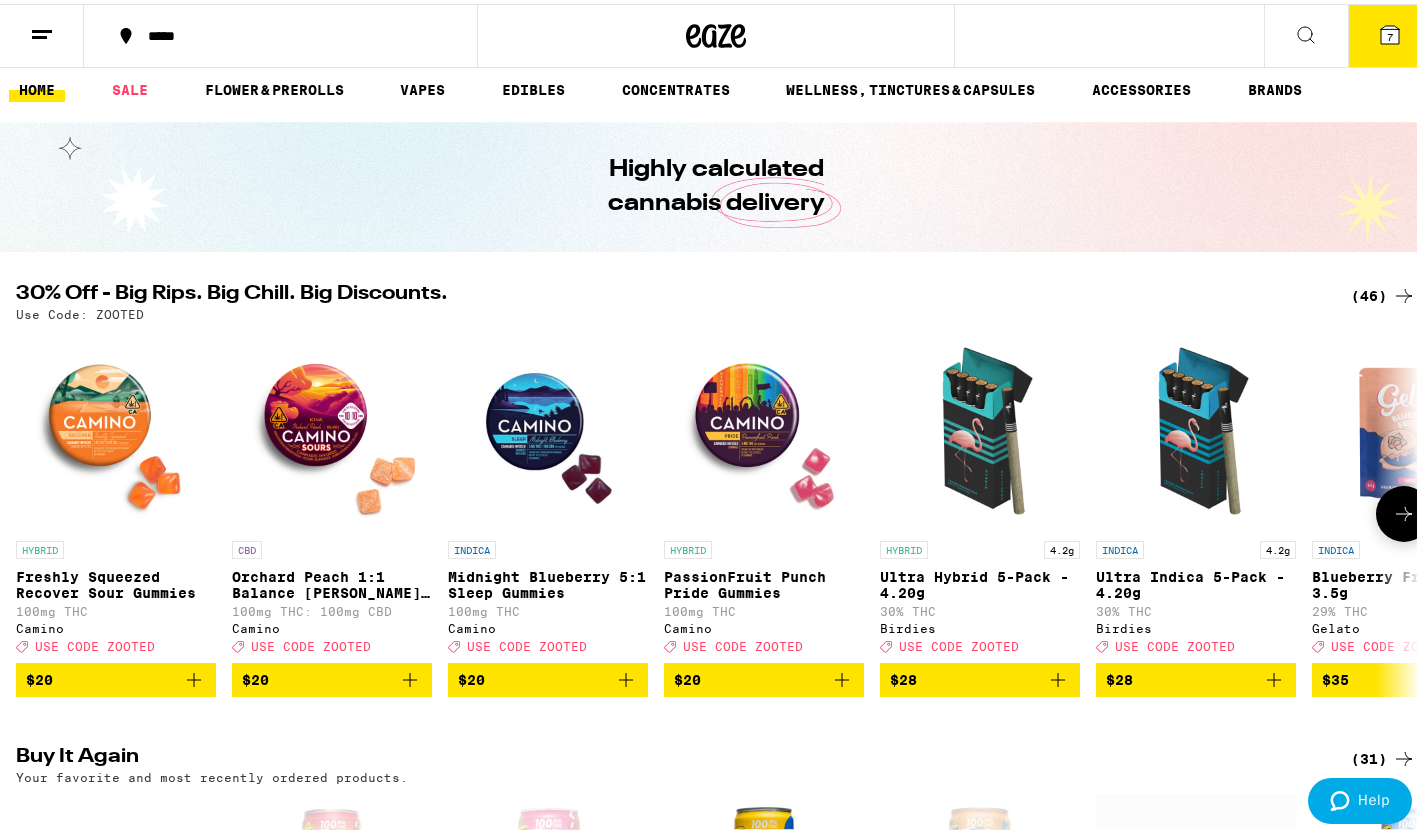 scroll, scrollTop: 0, scrollLeft: 0, axis: both 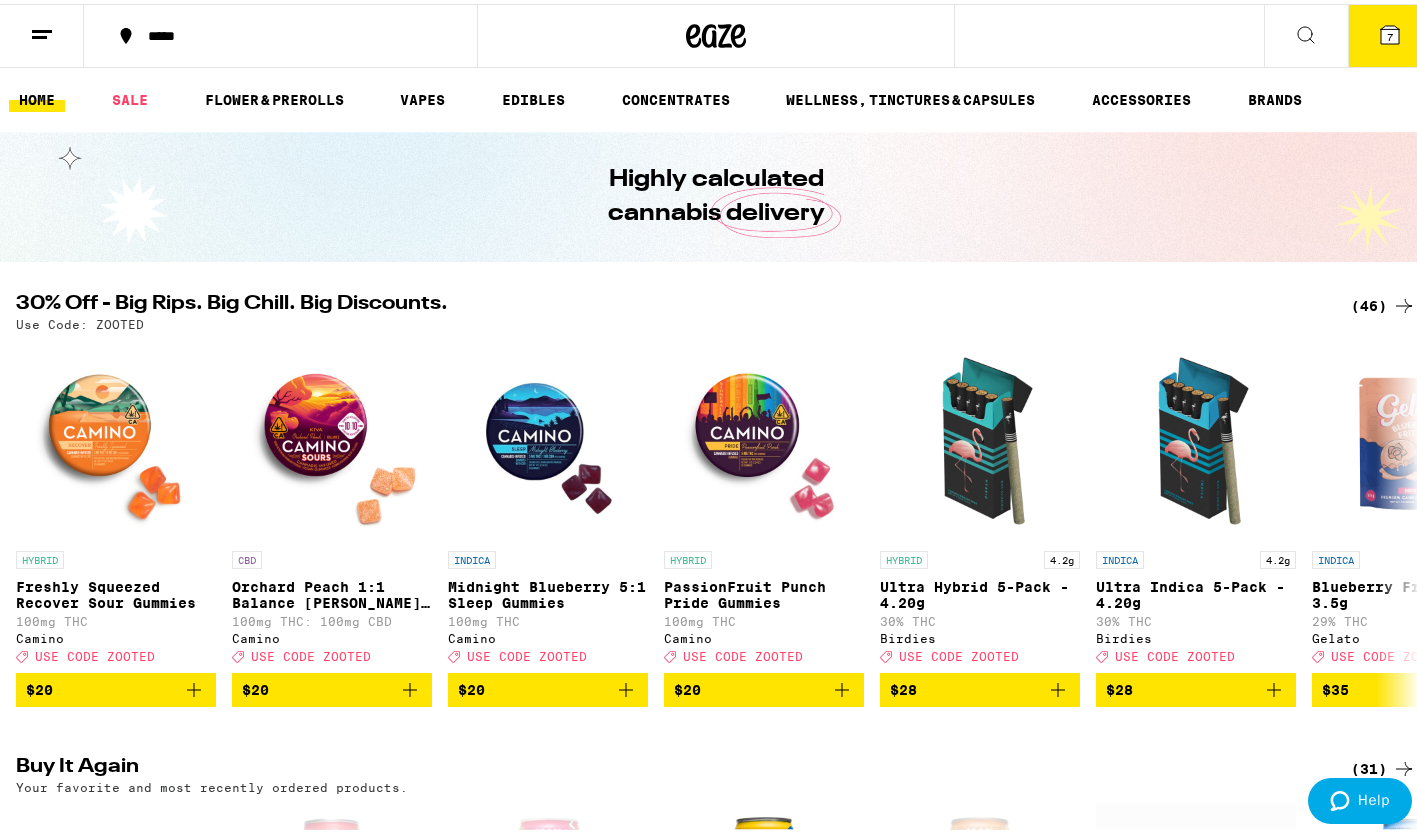 click on "(46)" at bounding box center [1383, 302] 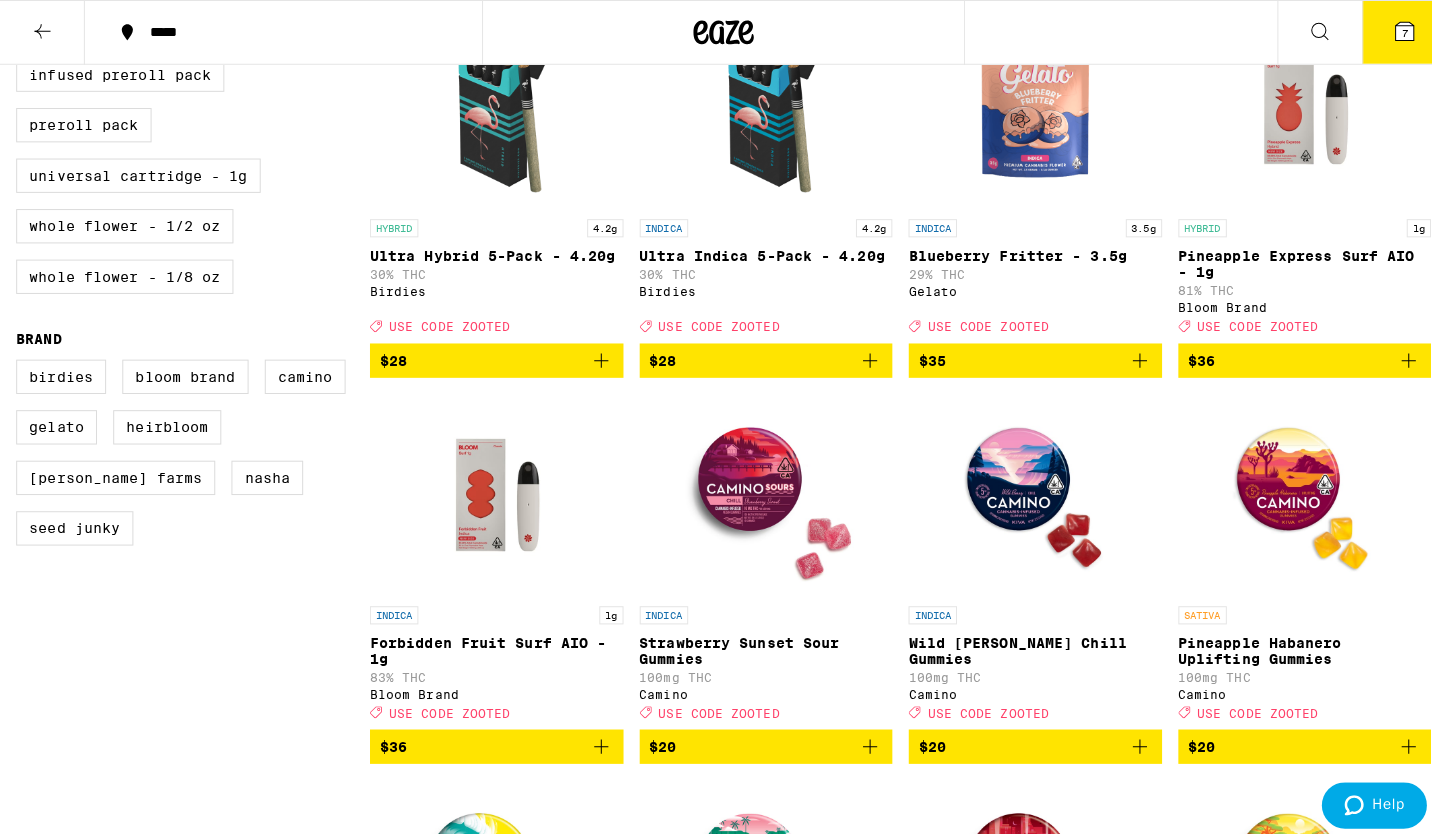 scroll, scrollTop: 0, scrollLeft: 0, axis: both 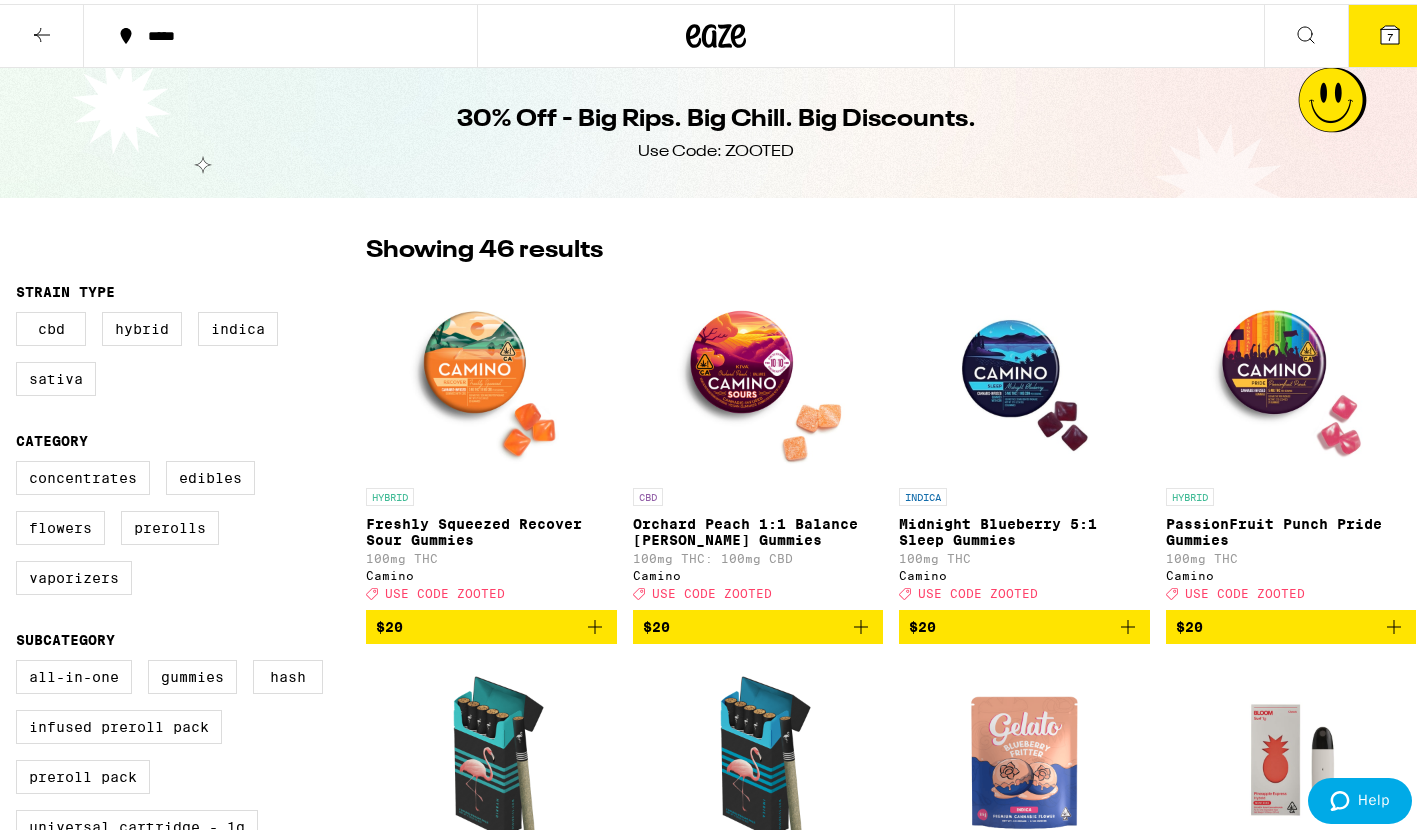 click on "7" at bounding box center [1390, 32] 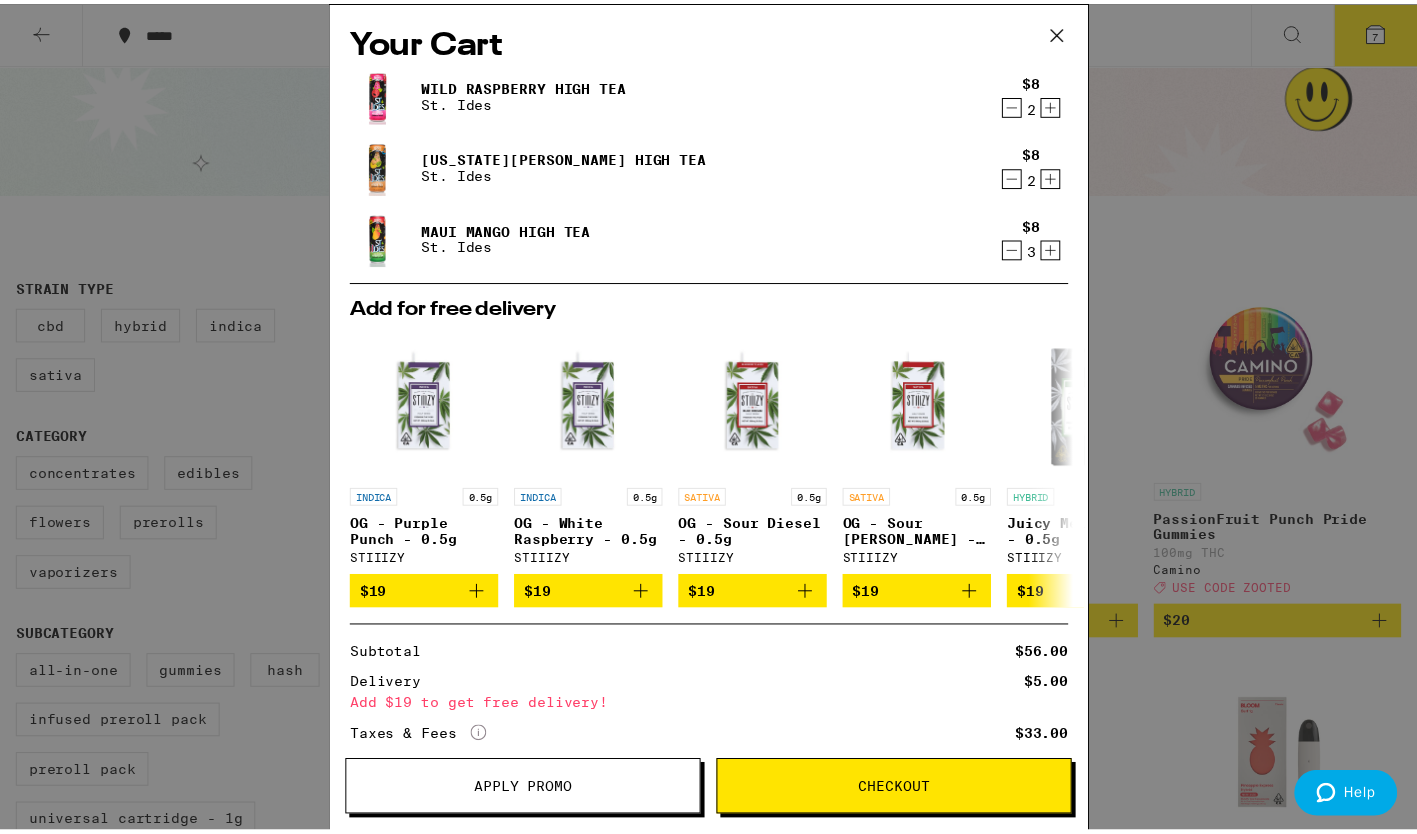 scroll, scrollTop: 140, scrollLeft: 0, axis: vertical 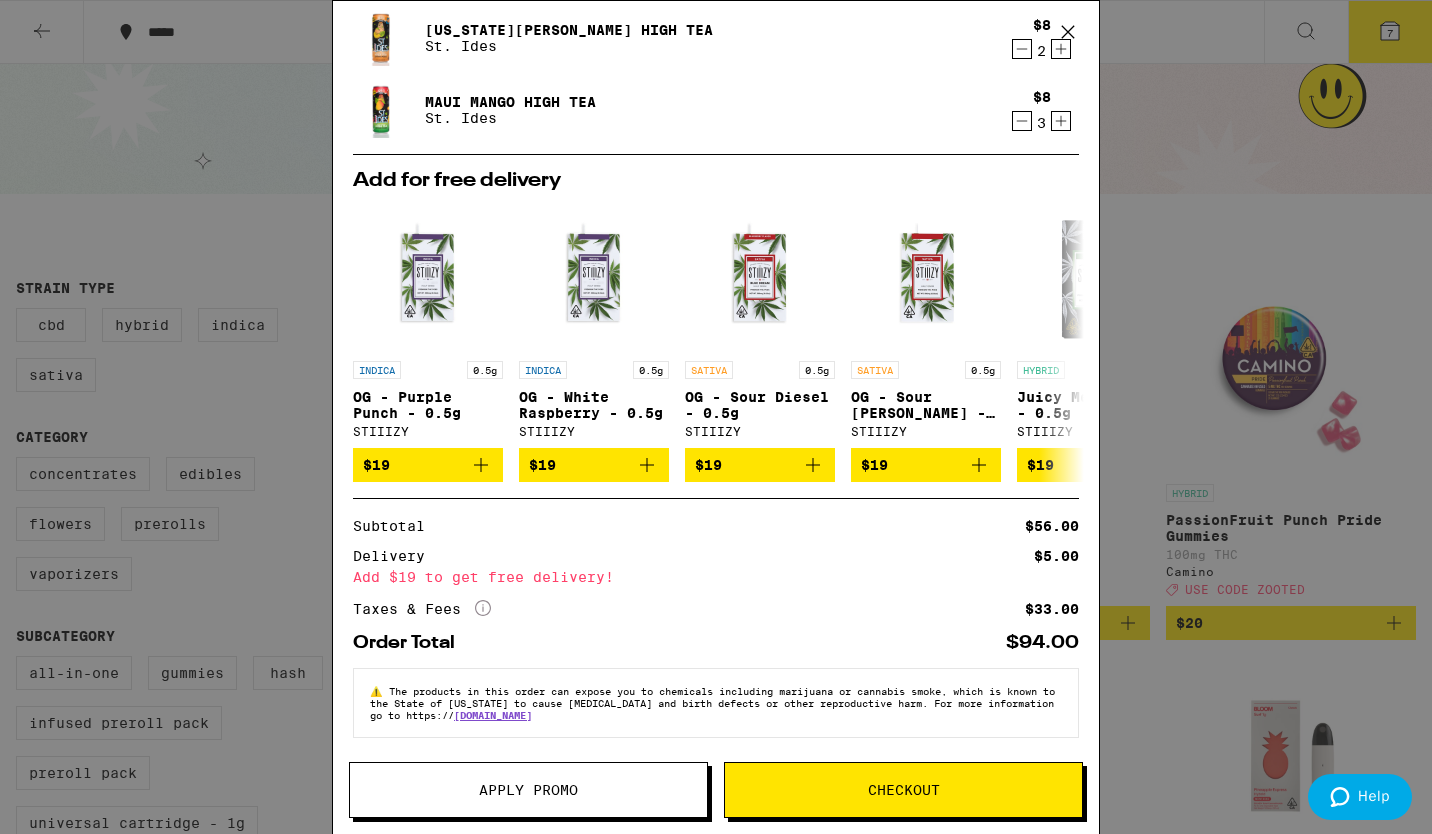 click on "Checkout" at bounding box center (903, 790) 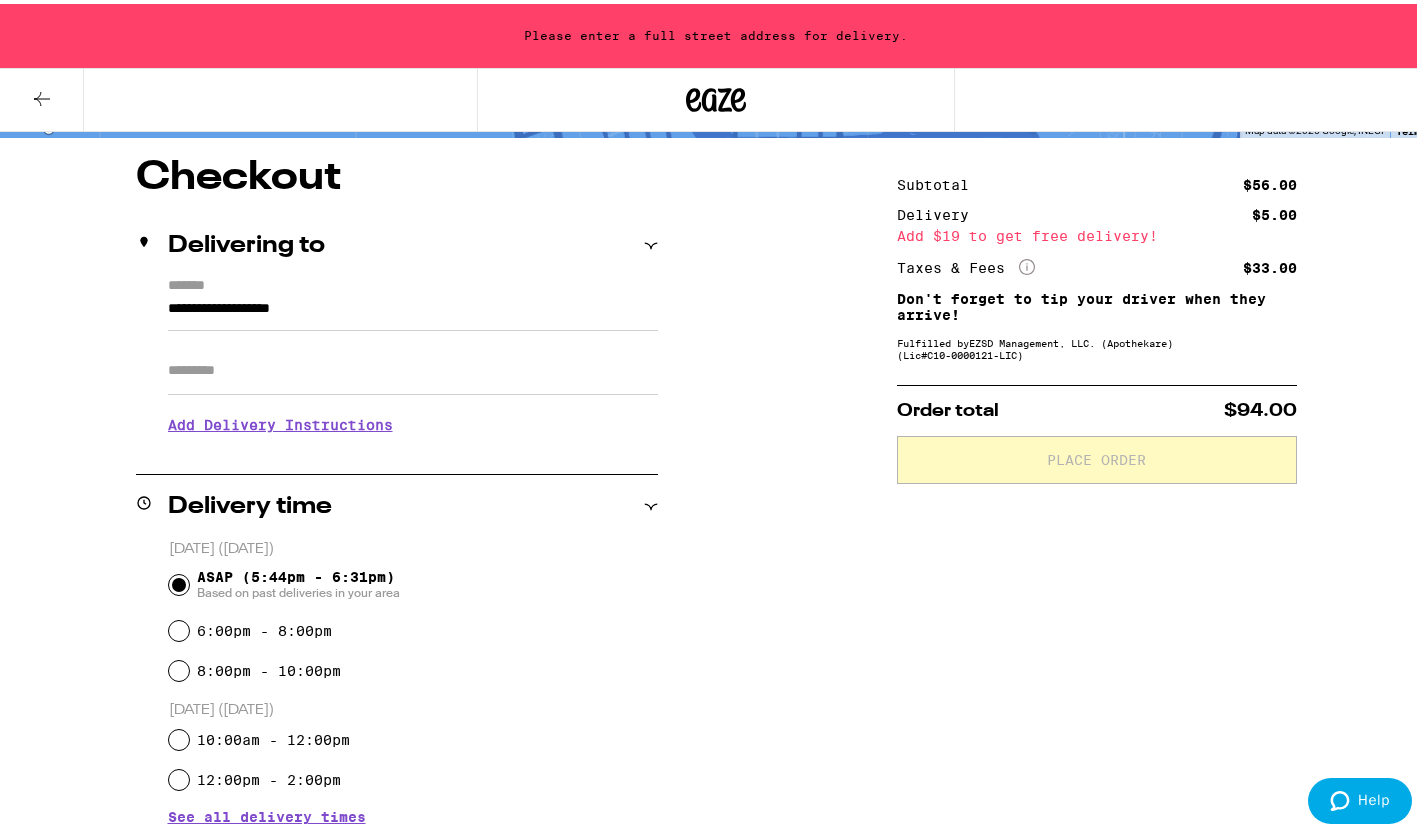 scroll, scrollTop: 143, scrollLeft: 0, axis: vertical 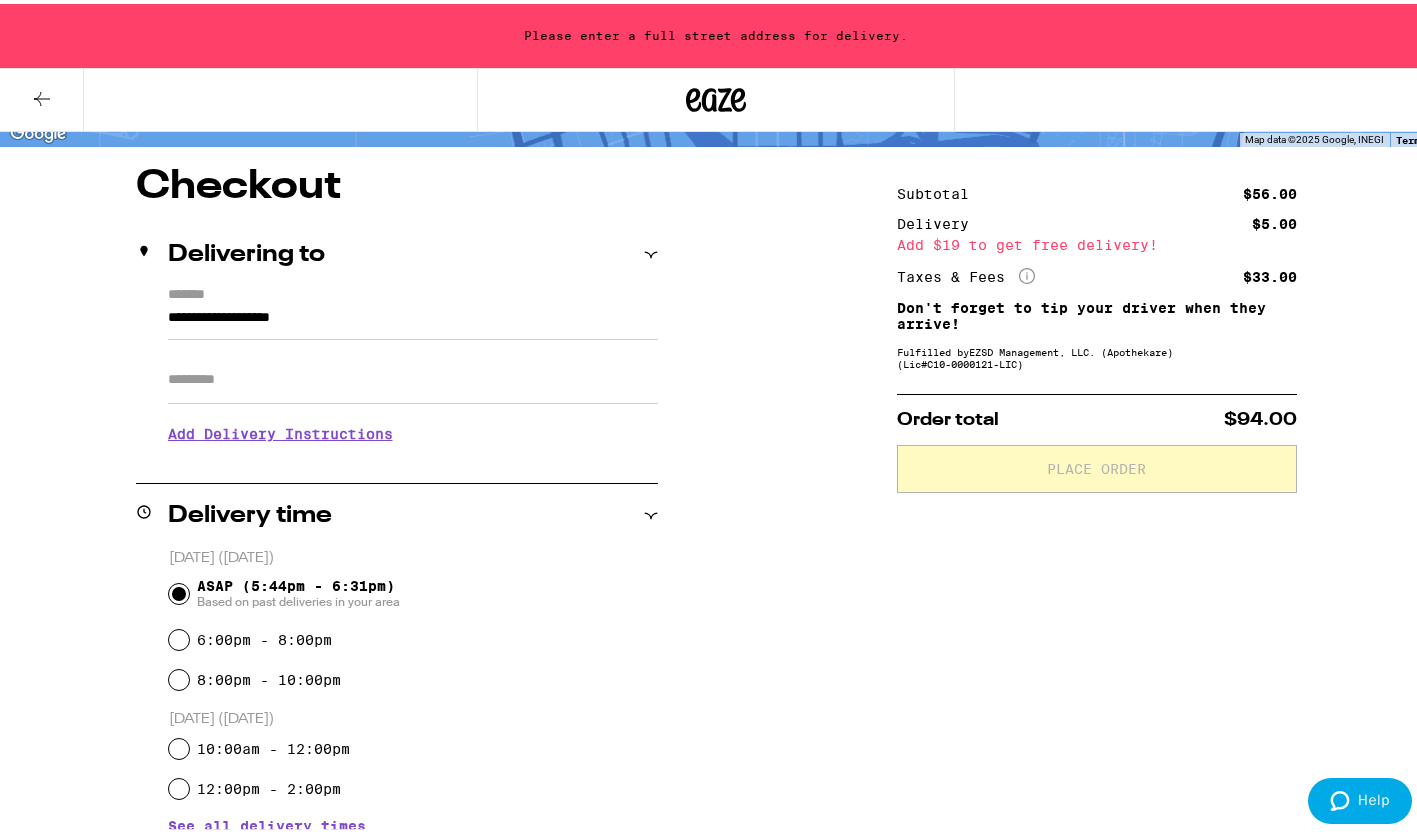 click on "*******" at bounding box center [413, 292] 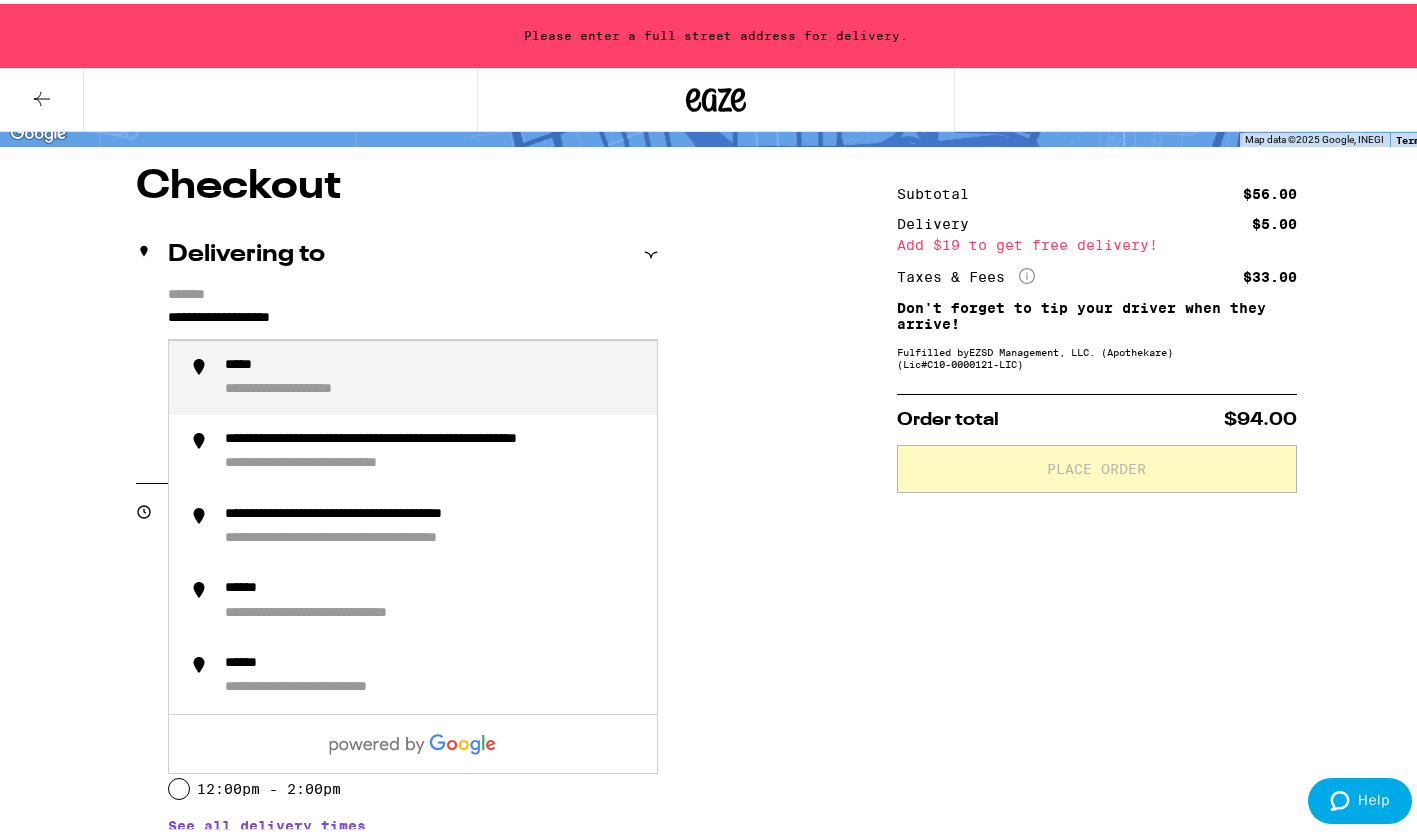 click on "**********" at bounding box center [413, 319] 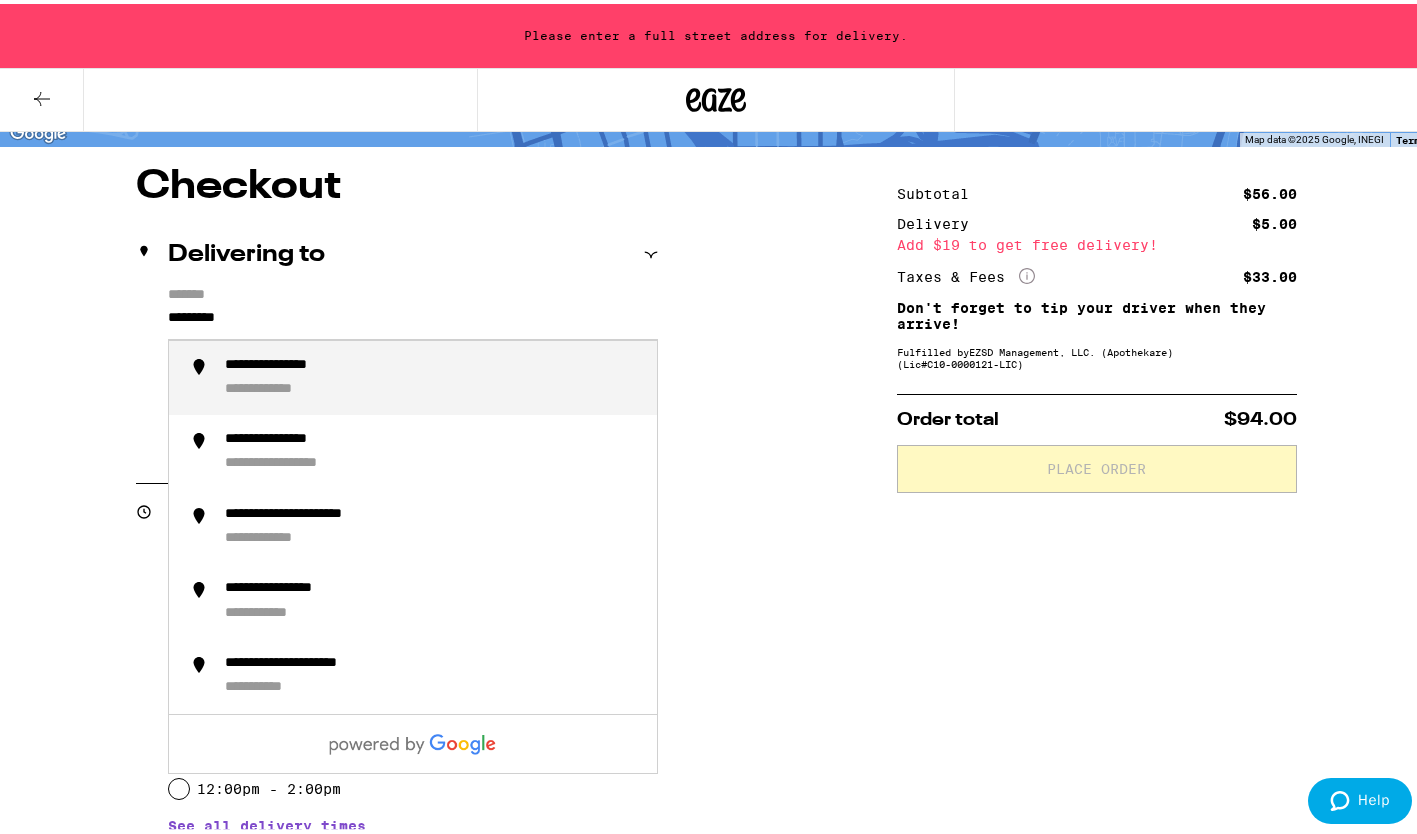 click on "**********" at bounding box center [284, 386] 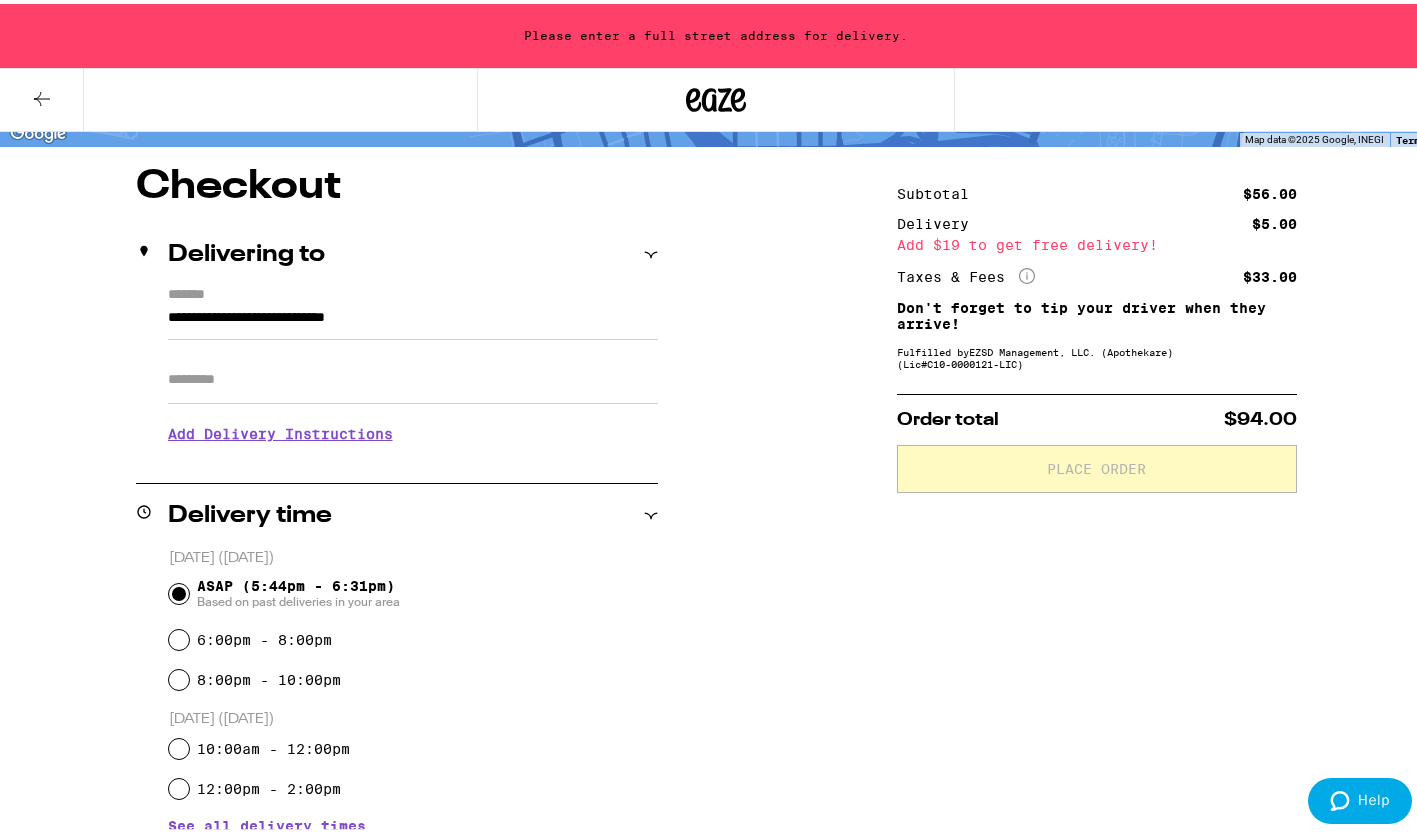 type on "**********" 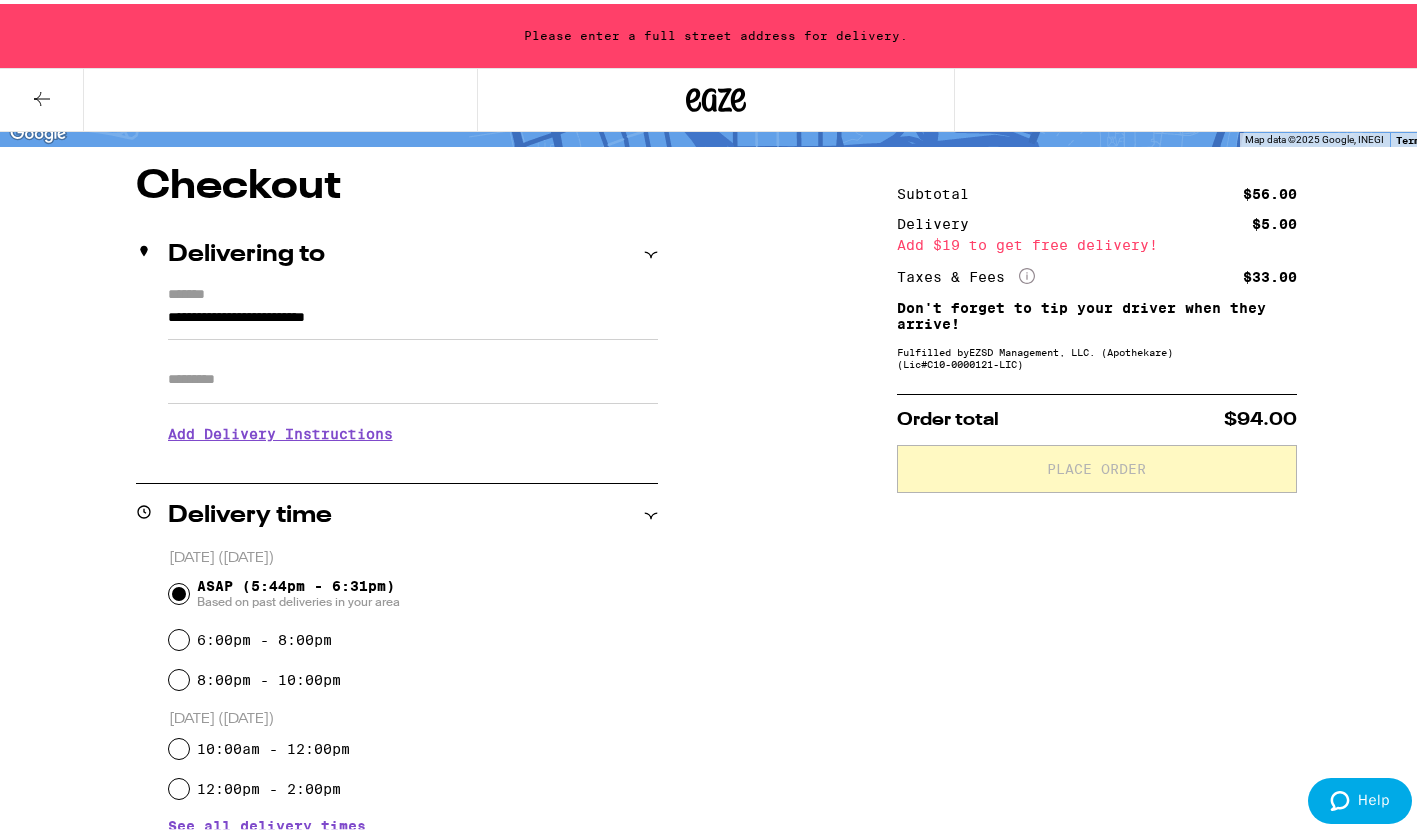 scroll, scrollTop: 79, scrollLeft: 0, axis: vertical 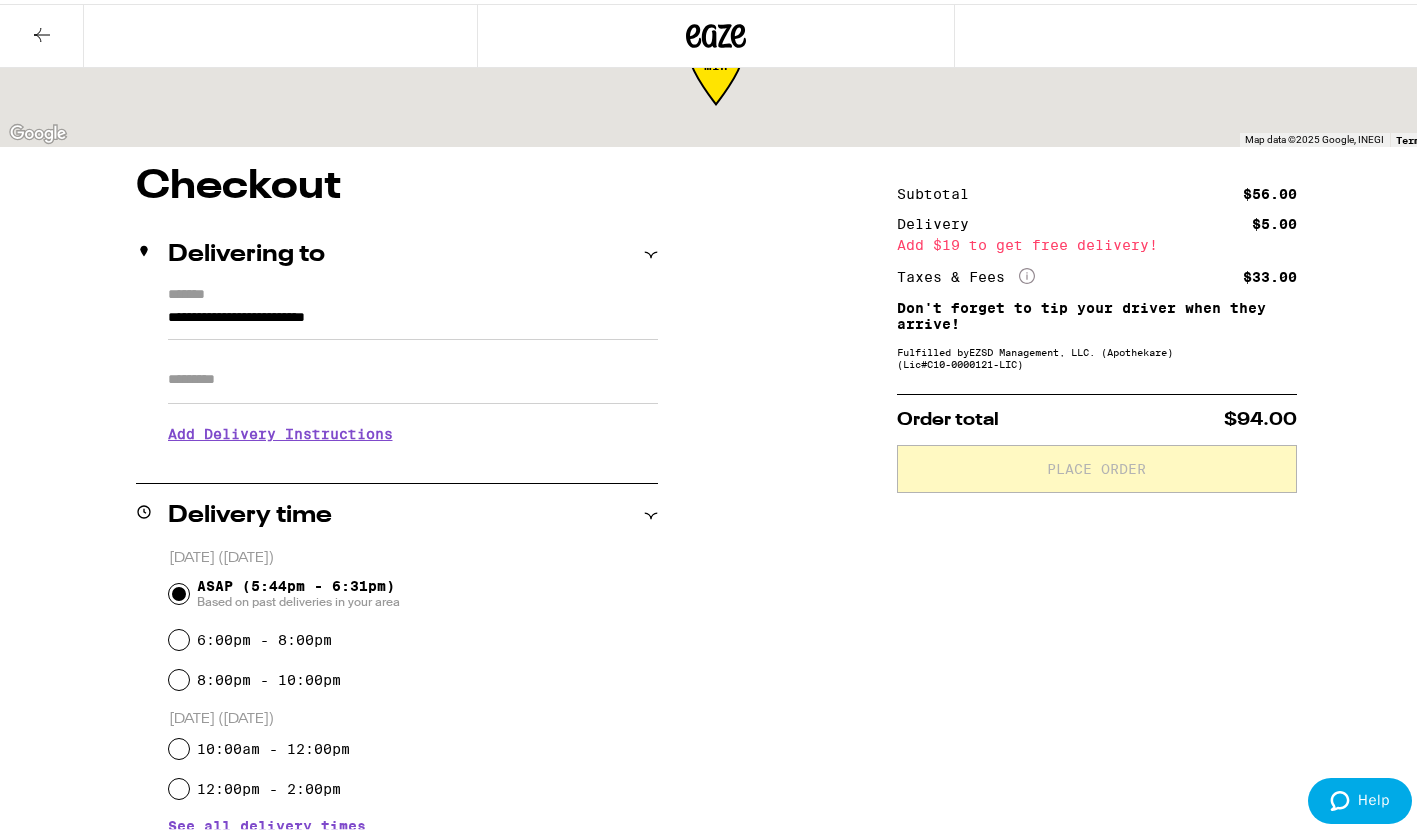 click on "Apt/Suite" at bounding box center (413, 376) 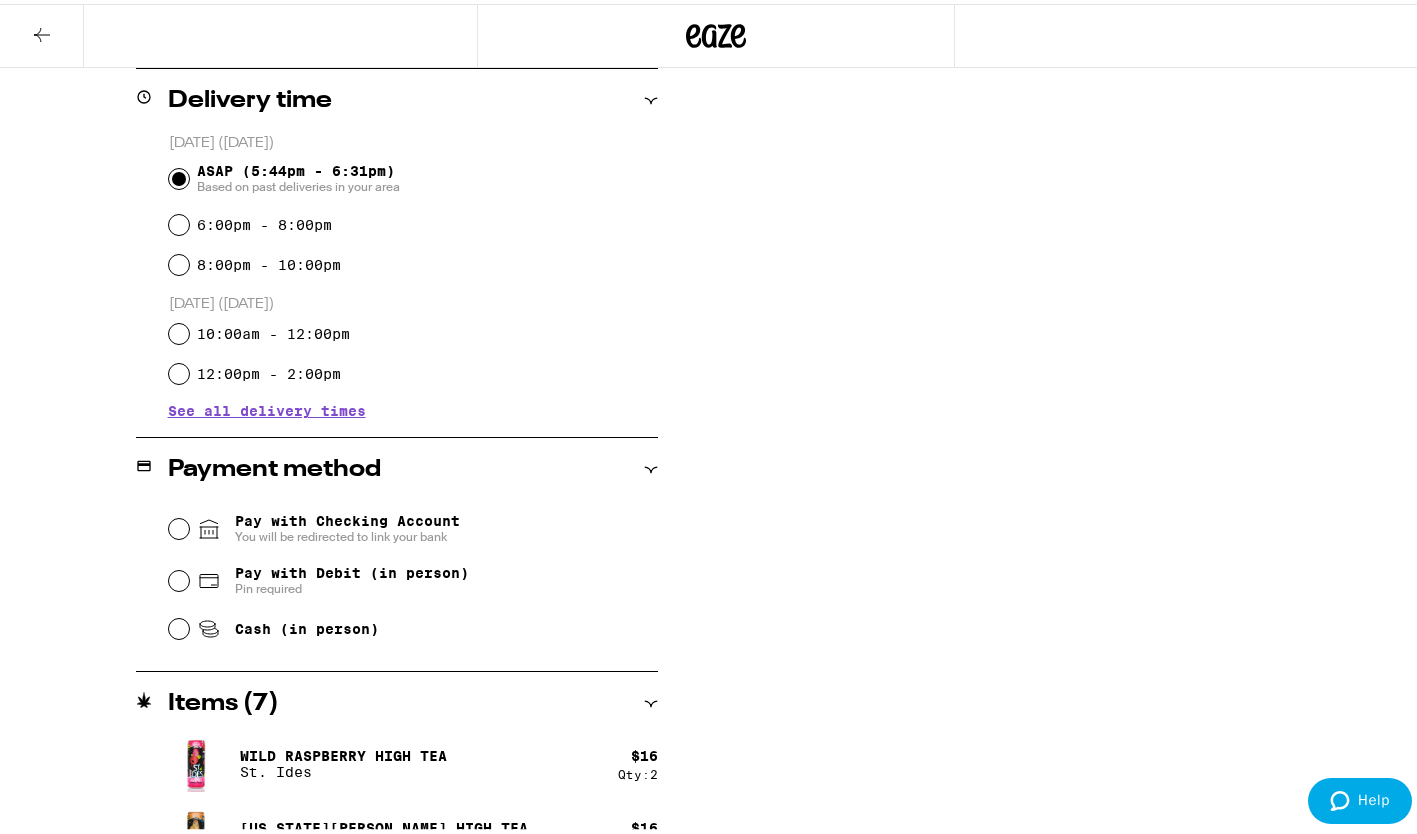 scroll, scrollTop: 527, scrollLeft: 0, axis: vertical 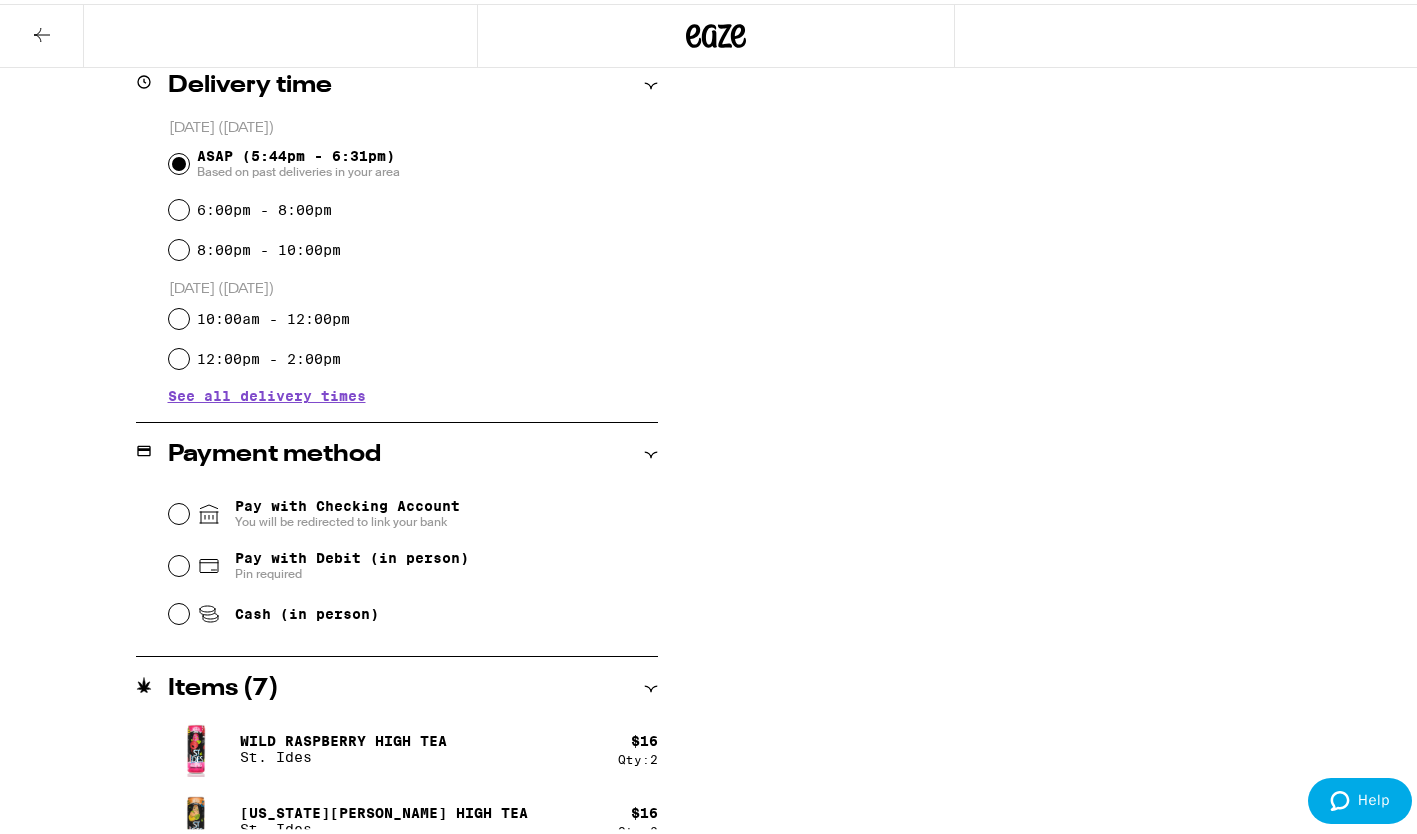 type on "***" 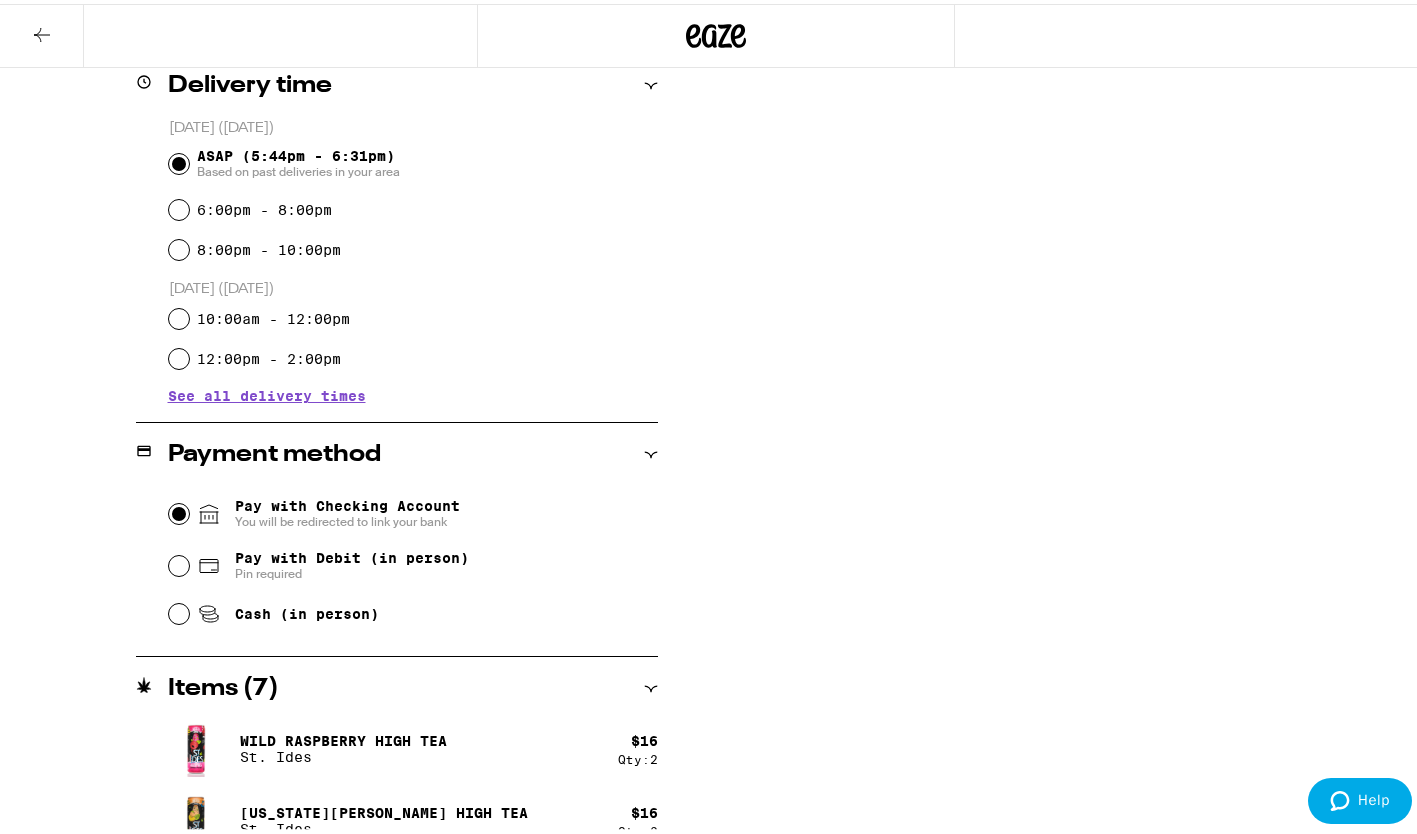 click on "Pay with Checking Account You will be redirected to link your bank" at bounding box center [179, 510] 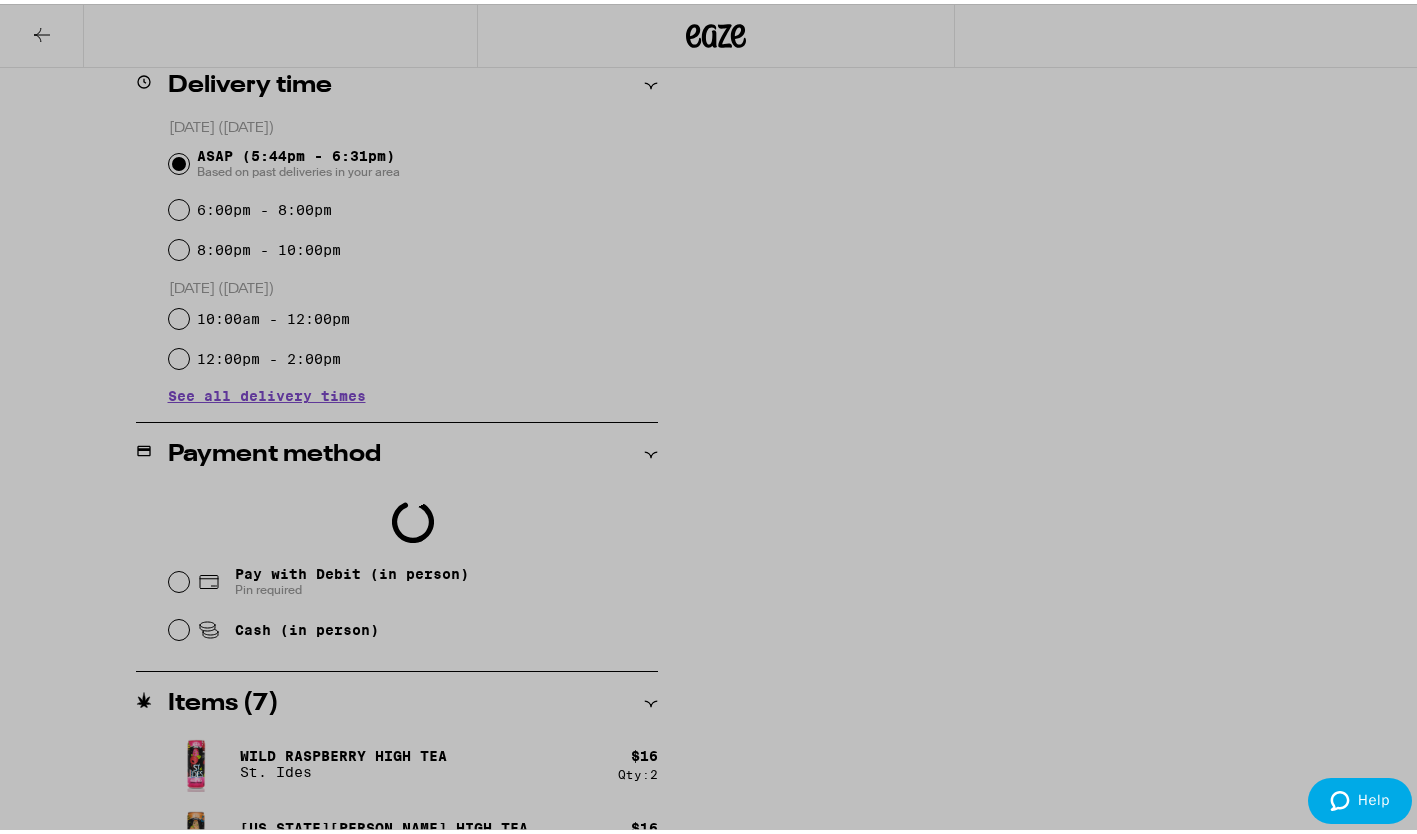 click at bounding box center (716, 417) 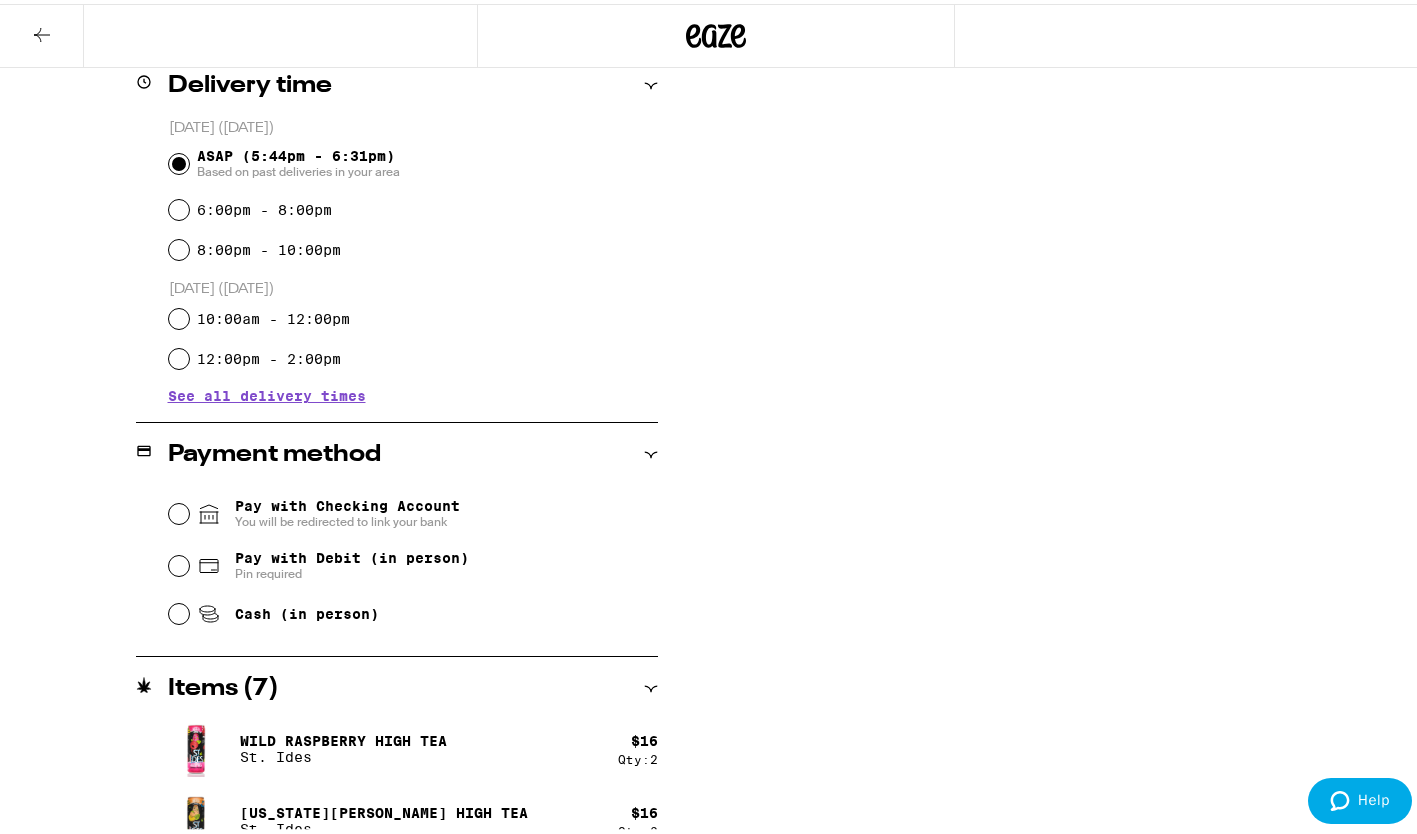 click on "Cash (in person)" at bounding box center [307, 610] 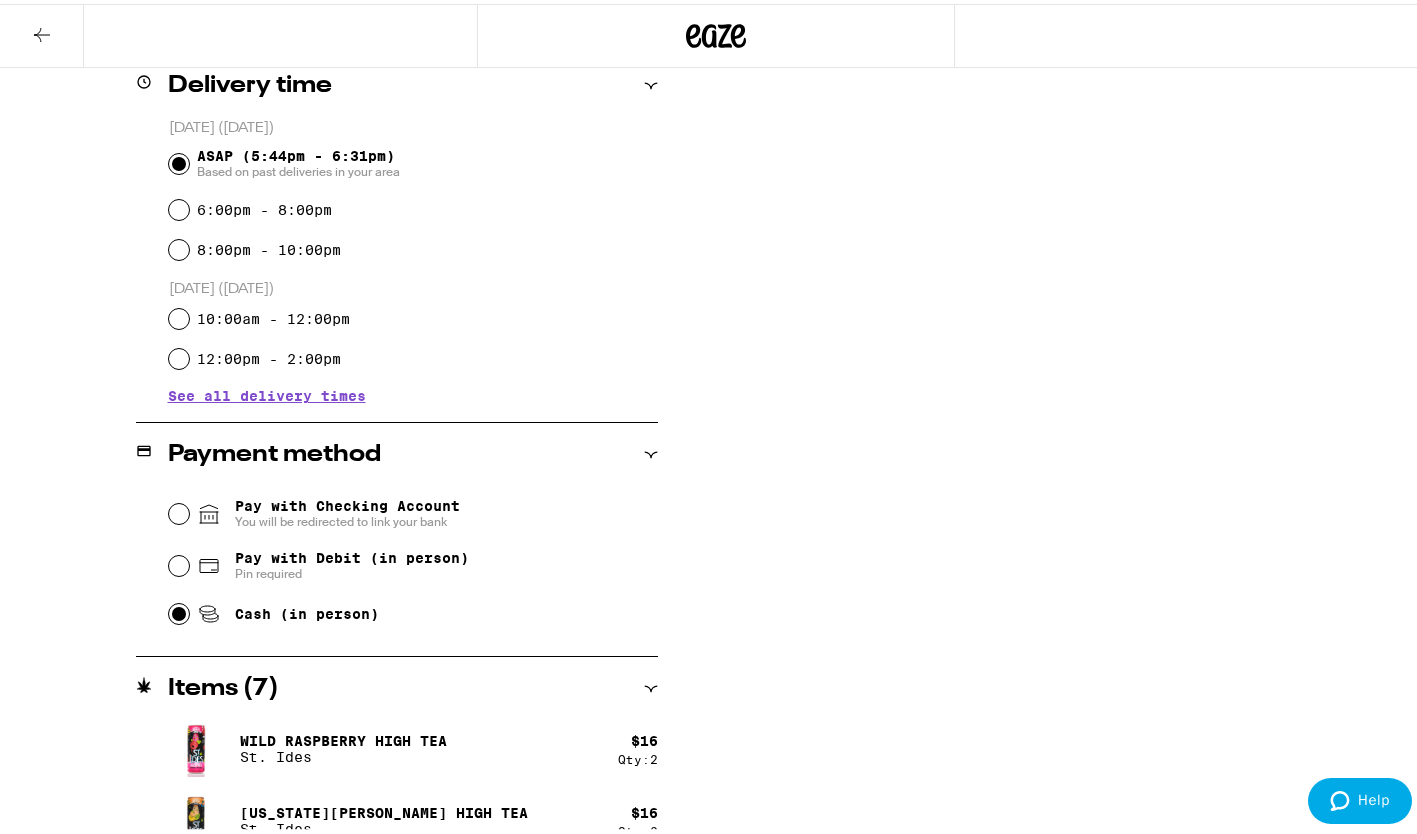 click on "Cash (in person)" at bounding box center [179, 610] 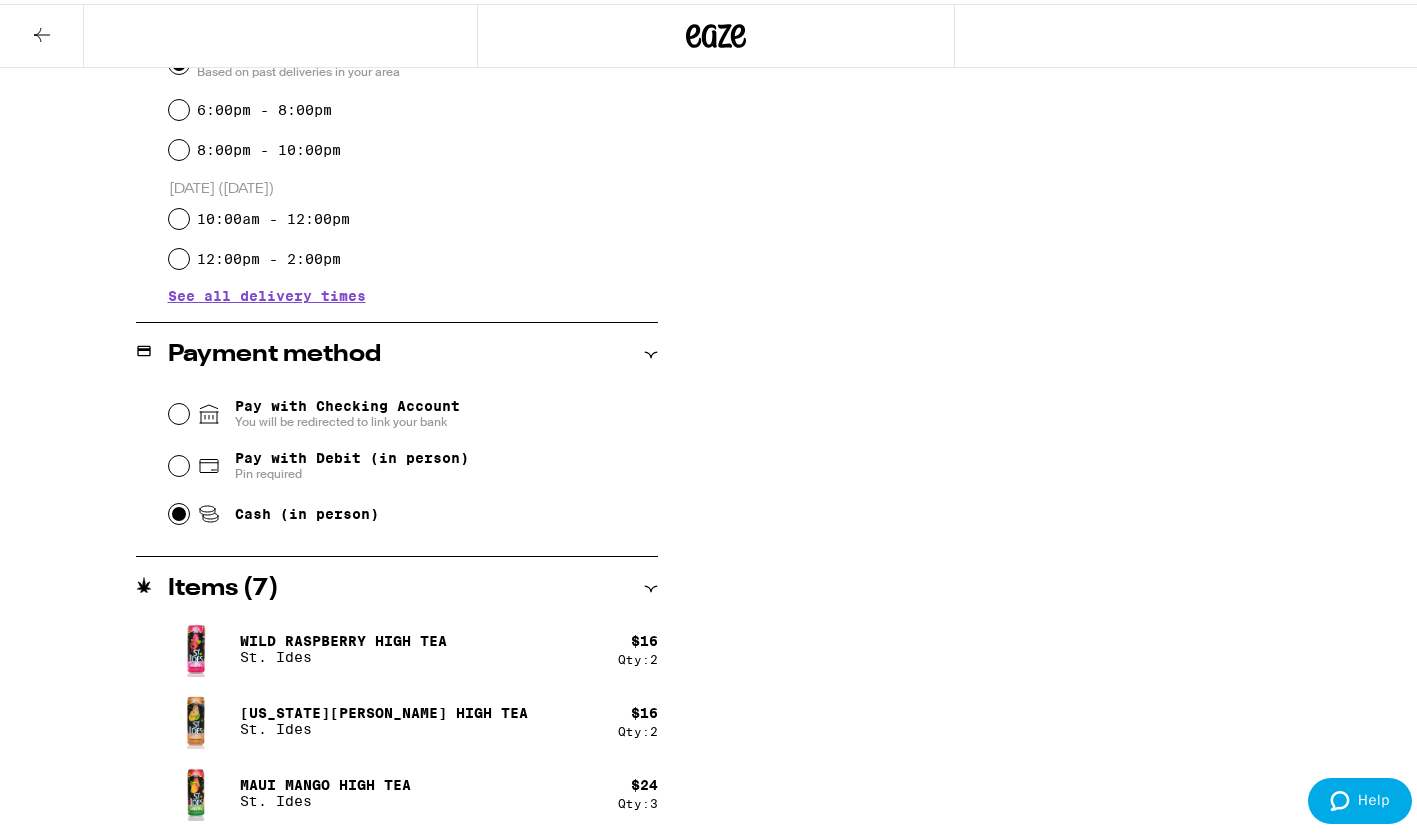 scroll, scrollTop: 0, scrollLeft: 0, axis: both 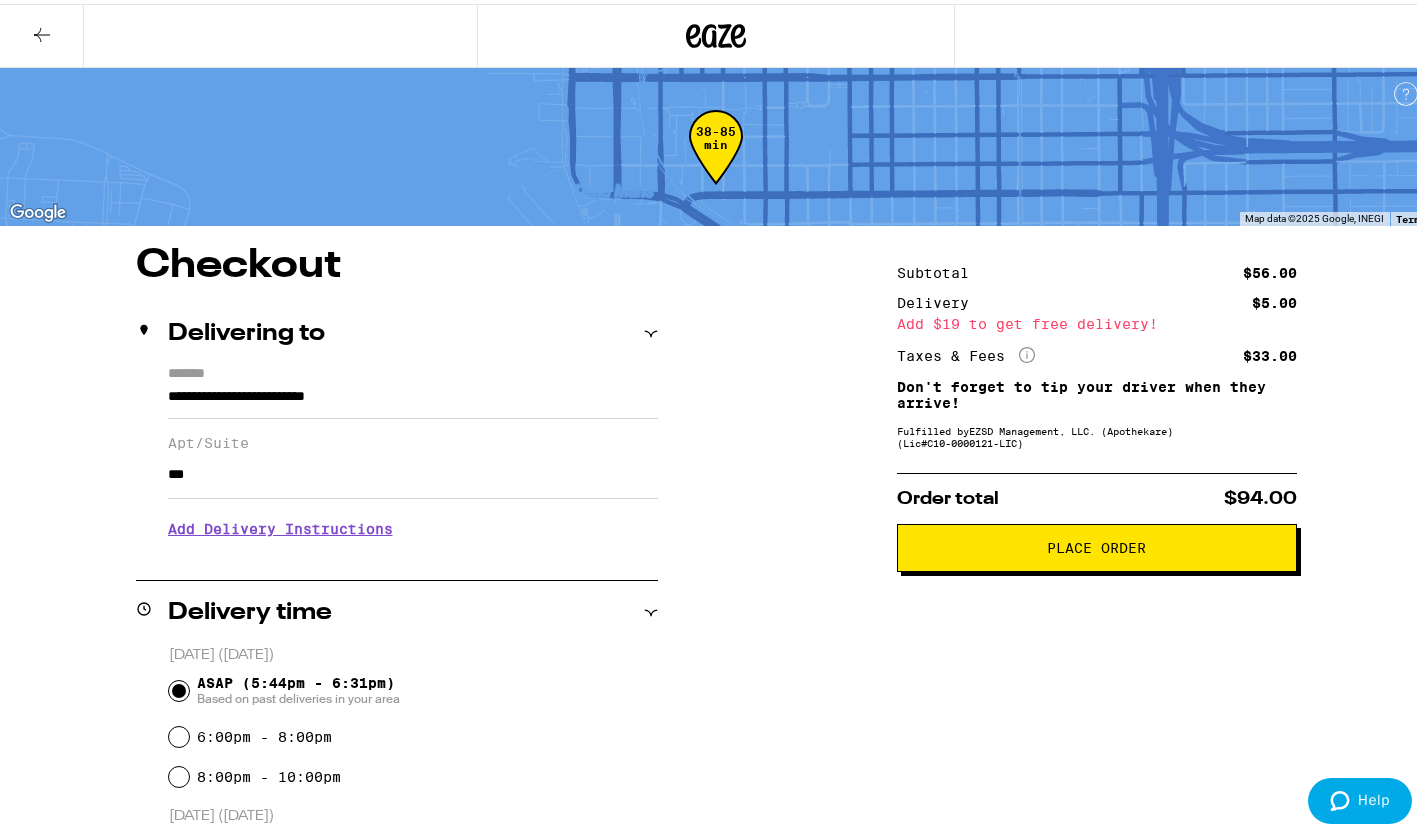 click on "Place Order" at bounding box center [1097, 544] 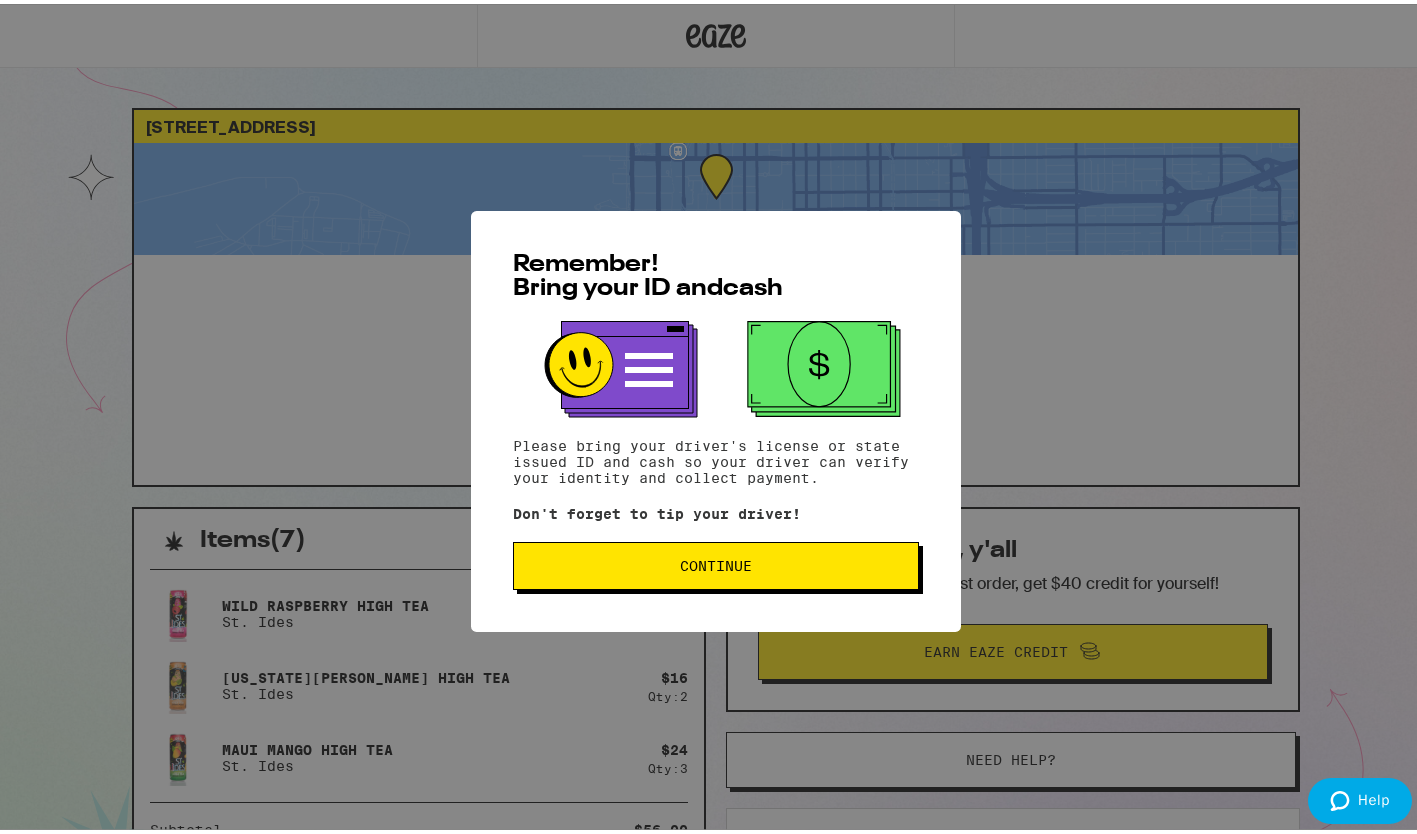 click on "Continue" at bounding box center (716, 562) 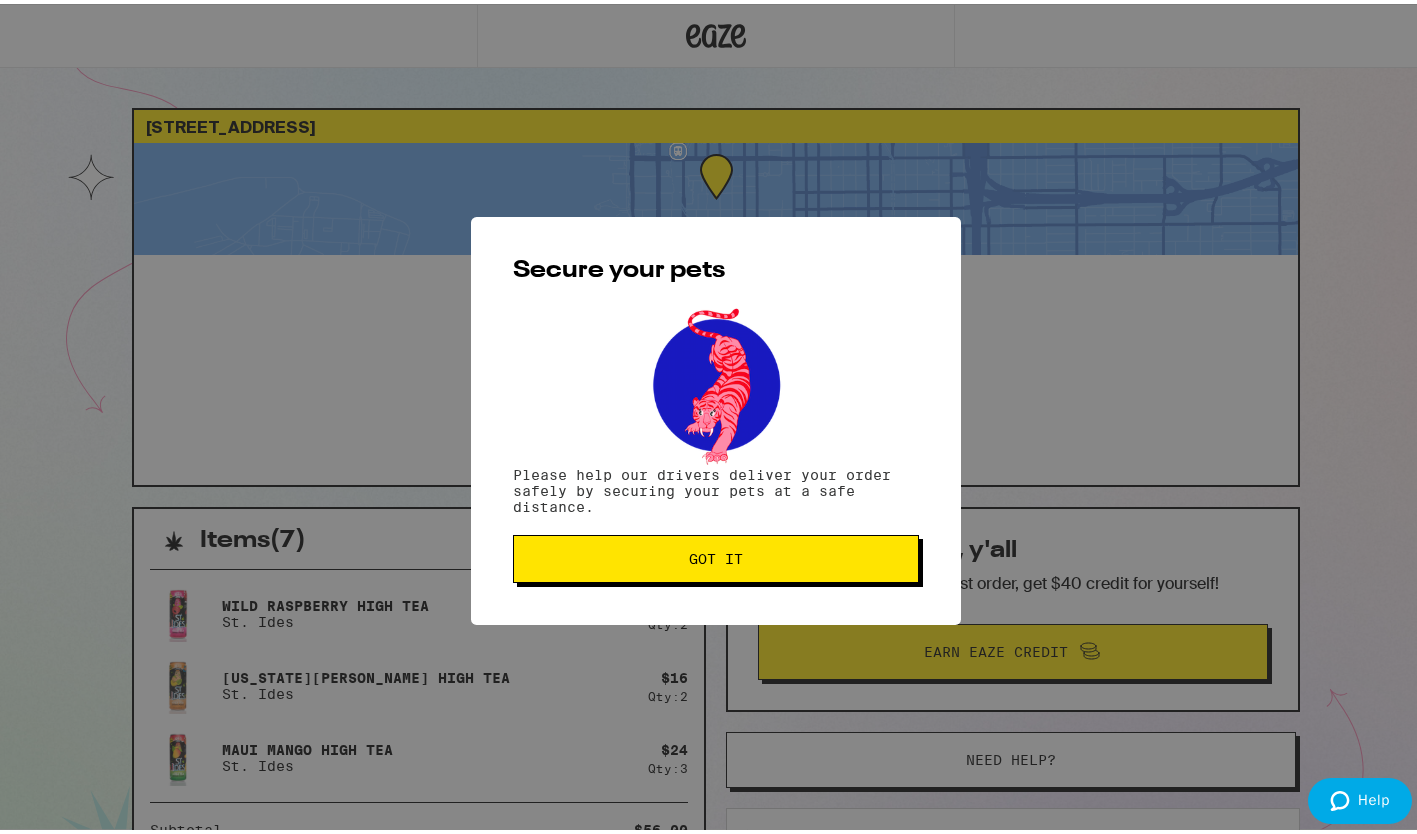 click on "Secure your pets Please help our drivers deliver your order safely by securing your pets at a safe distance. Got it" at bounding box center (716, 417) 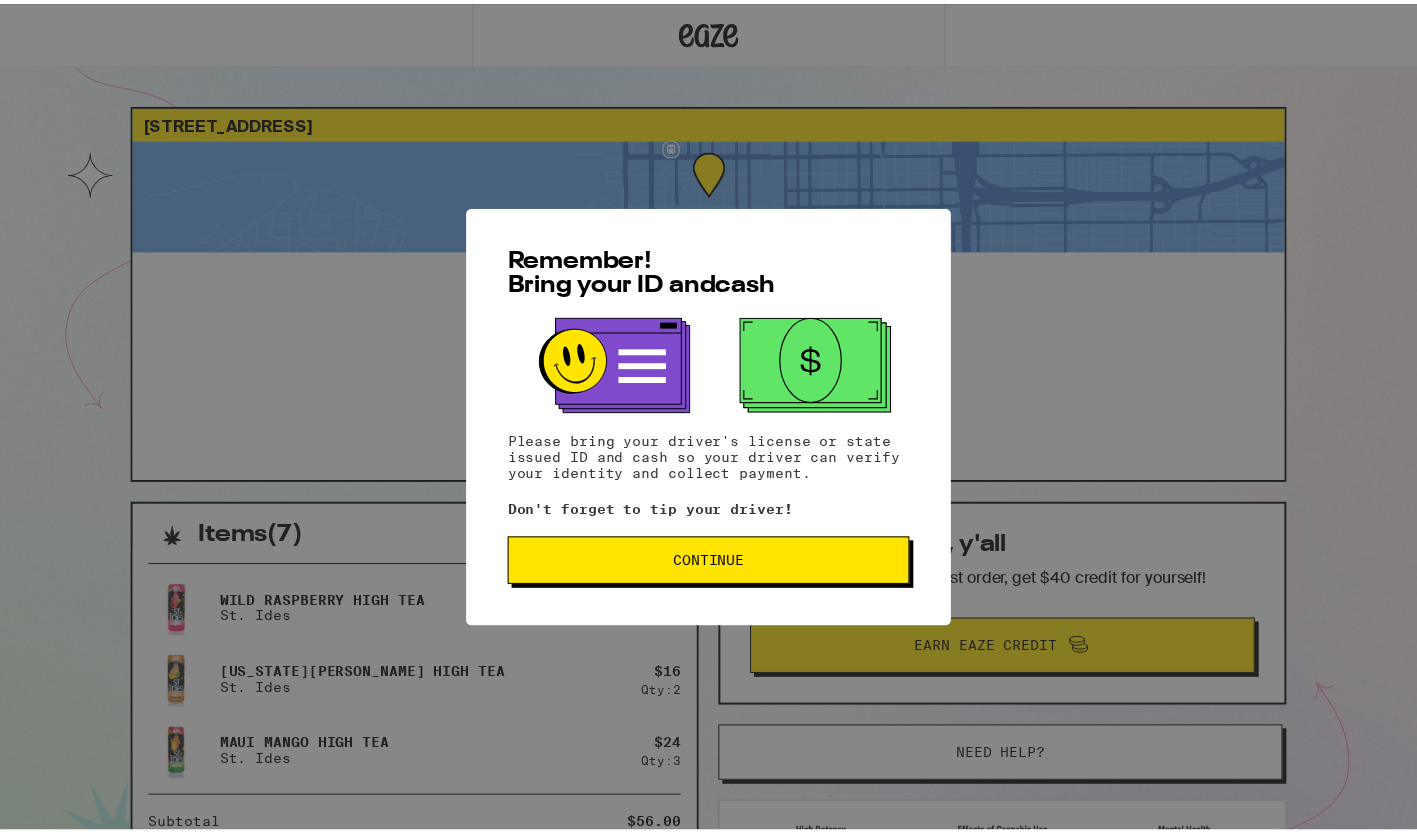 scroll, scrollTop: 0, scrollLeft: 0, axis: both 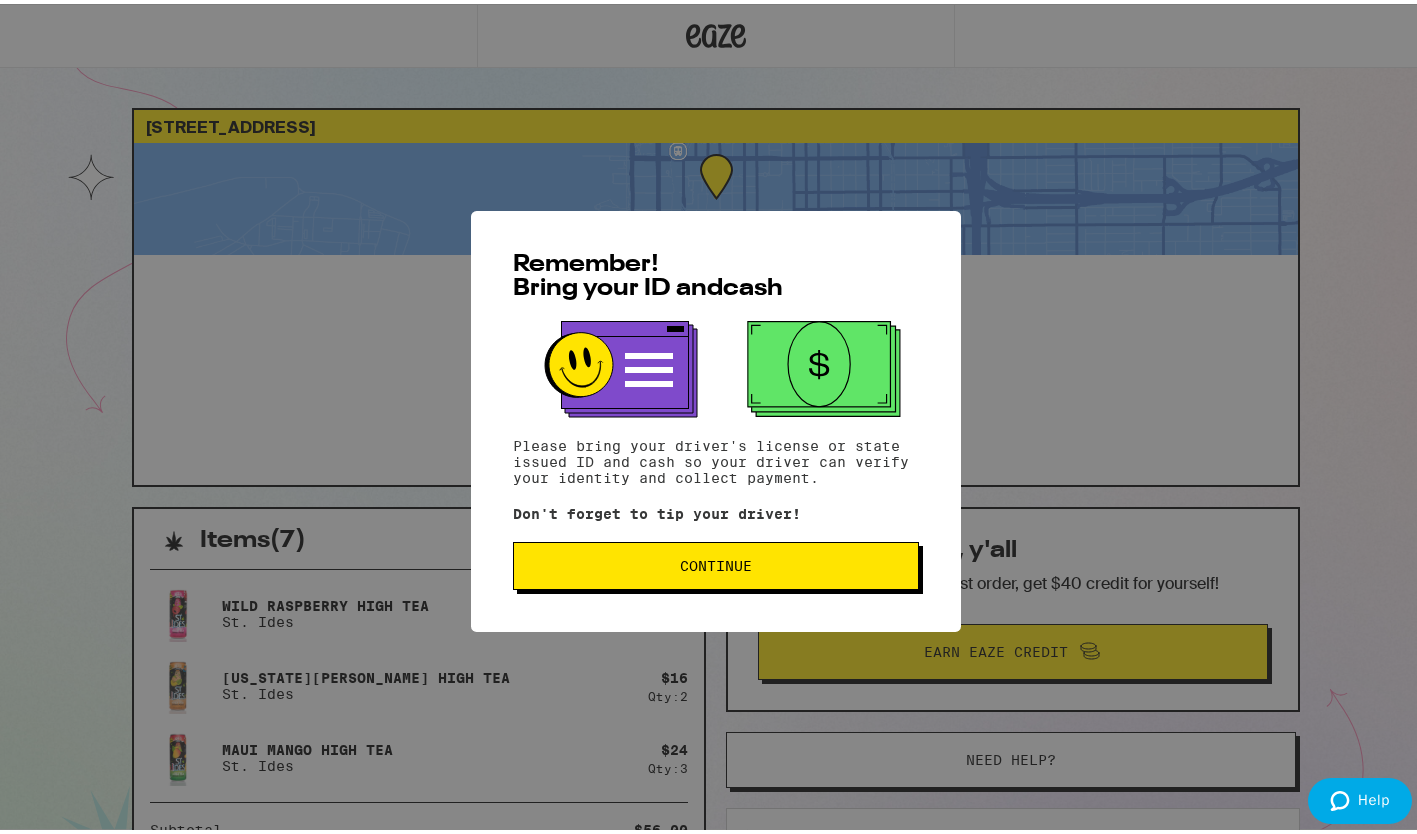 click on "Continue" at bounding box center (716, 562) 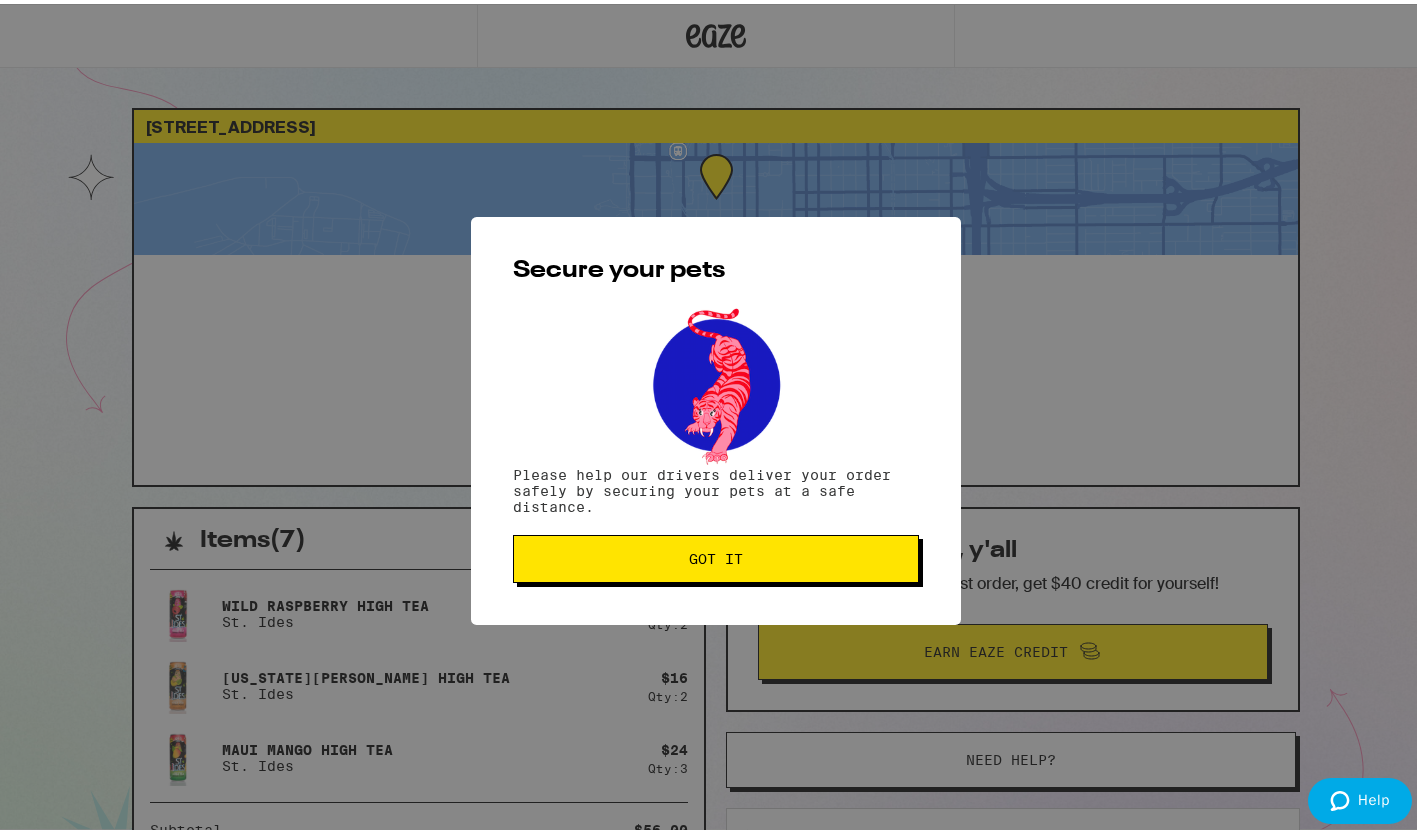 scroll, scrollTop: 0, scrollLeft: 0, axis: both 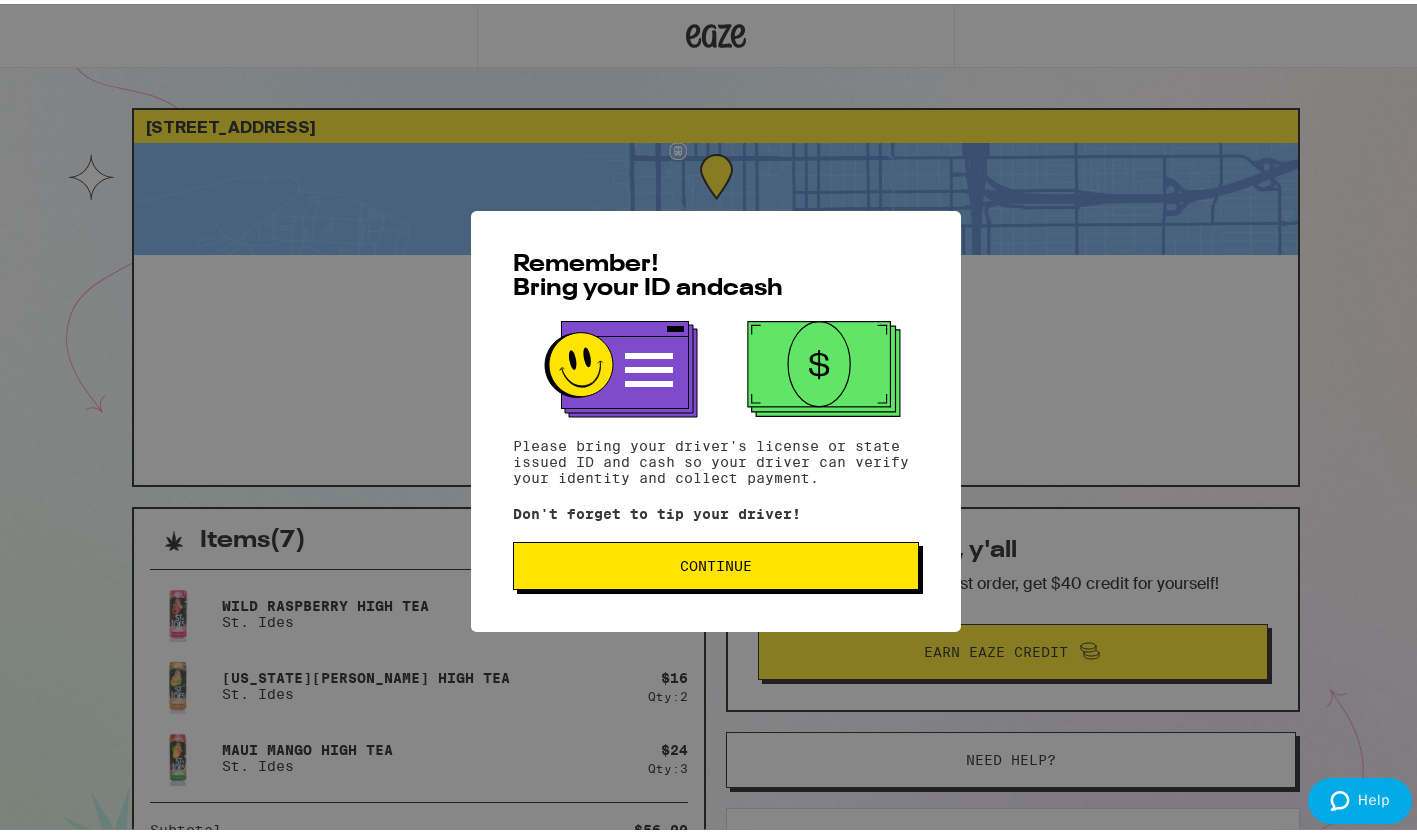 click on "Remember! Bring your ID and  cash Please bring your driver's license or state issued ID and cash so your driver can verify your identity and collect payment. Don't forget to tip your driver! Continue" at bounding box center (716, 417) 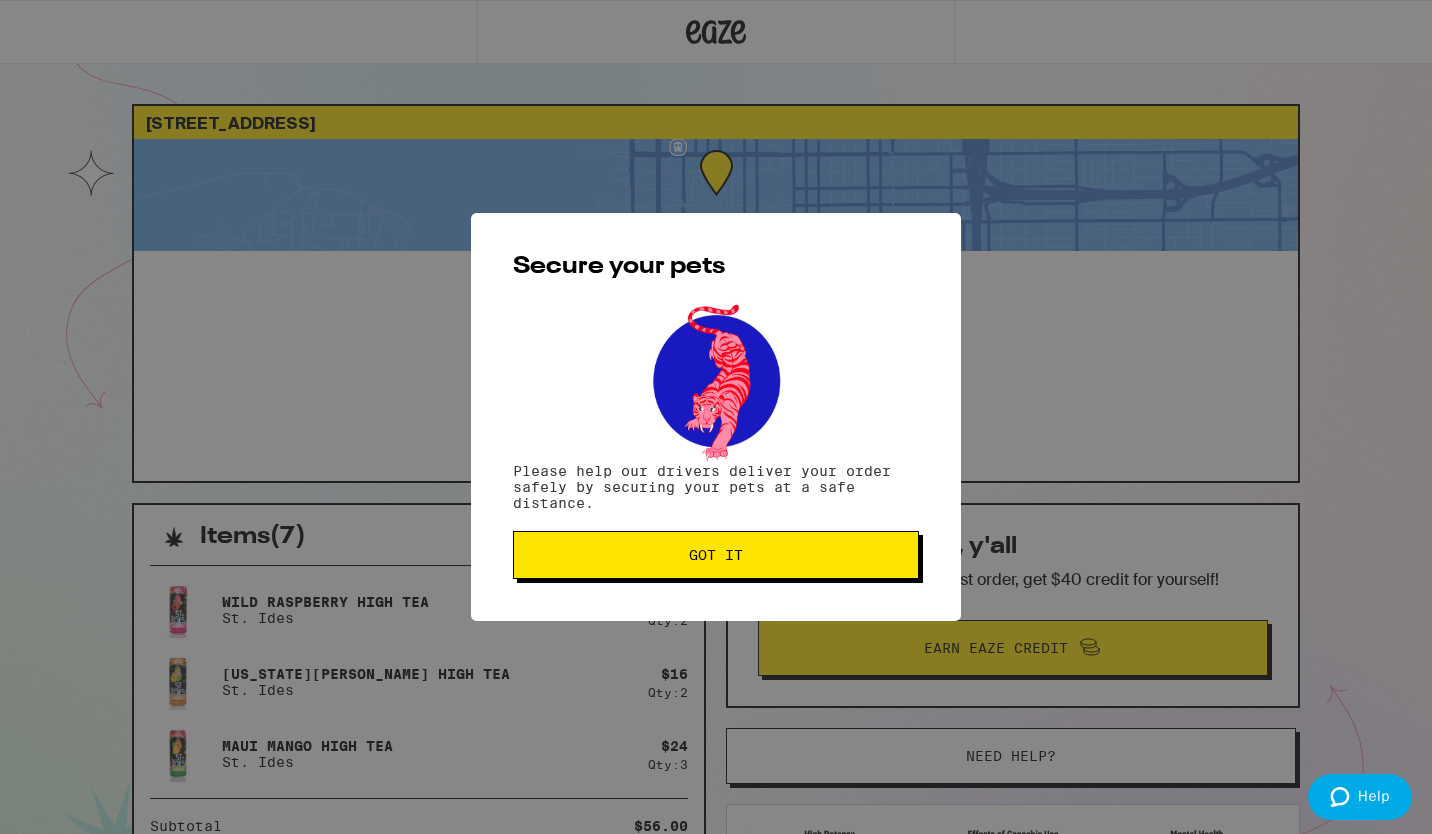 click on "Got it" at bounding box center [716, 555] 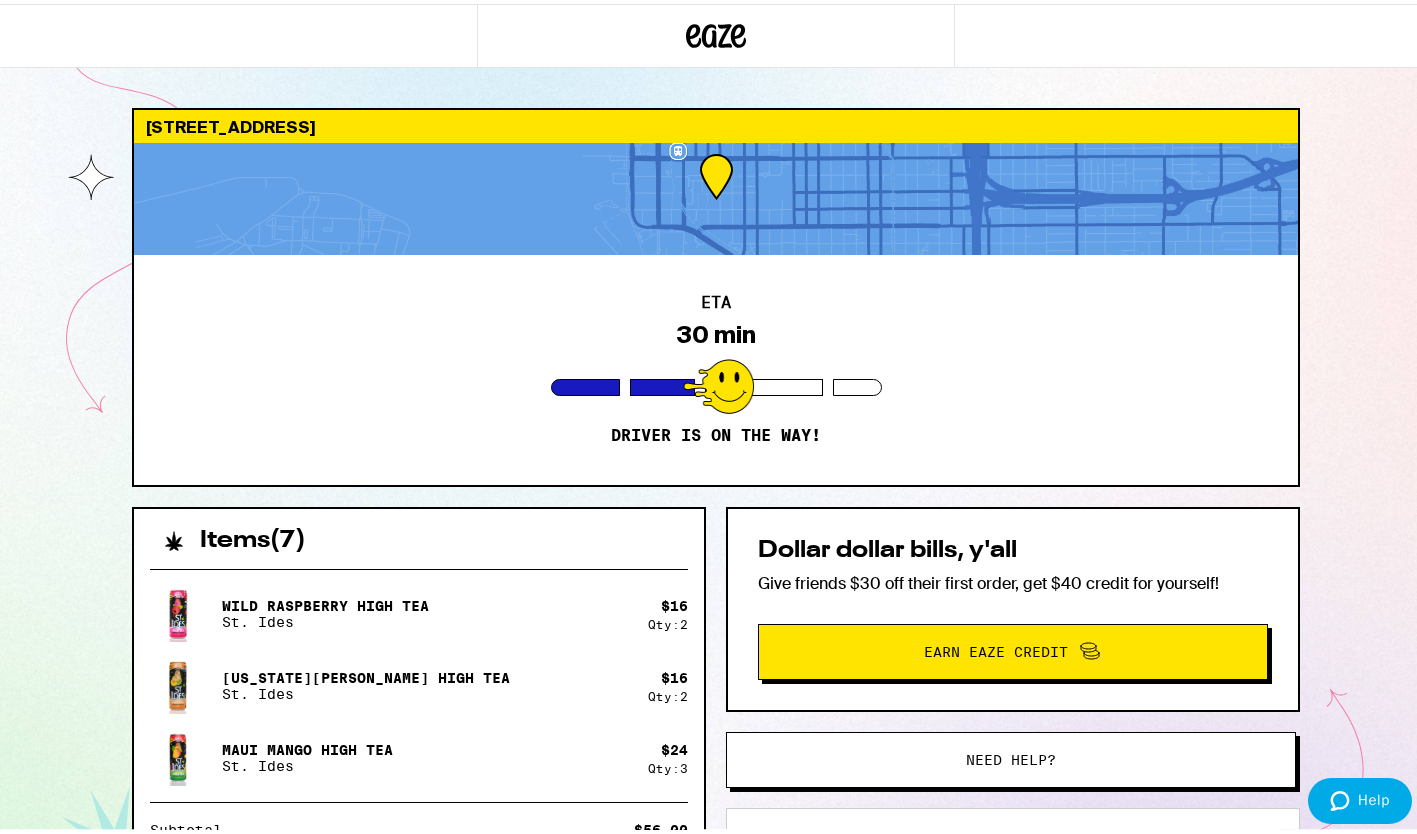 drag, startPoint x: 667, startPoint y: 559, endPoint x: 445, endPoint y: 422, distance: 260.8697 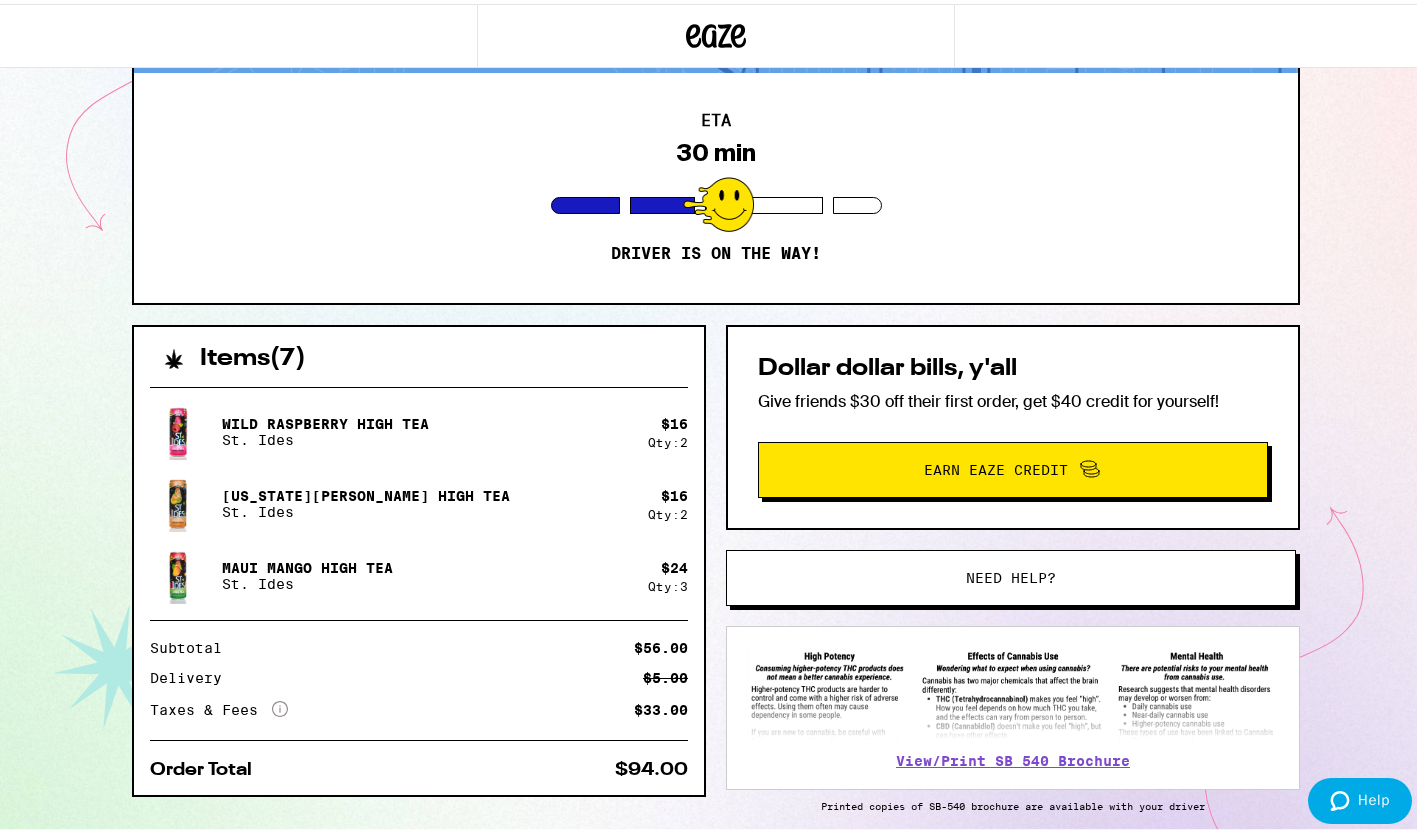 scroll, scrollTop: 180, scrollLeft: 0, axis: vertical 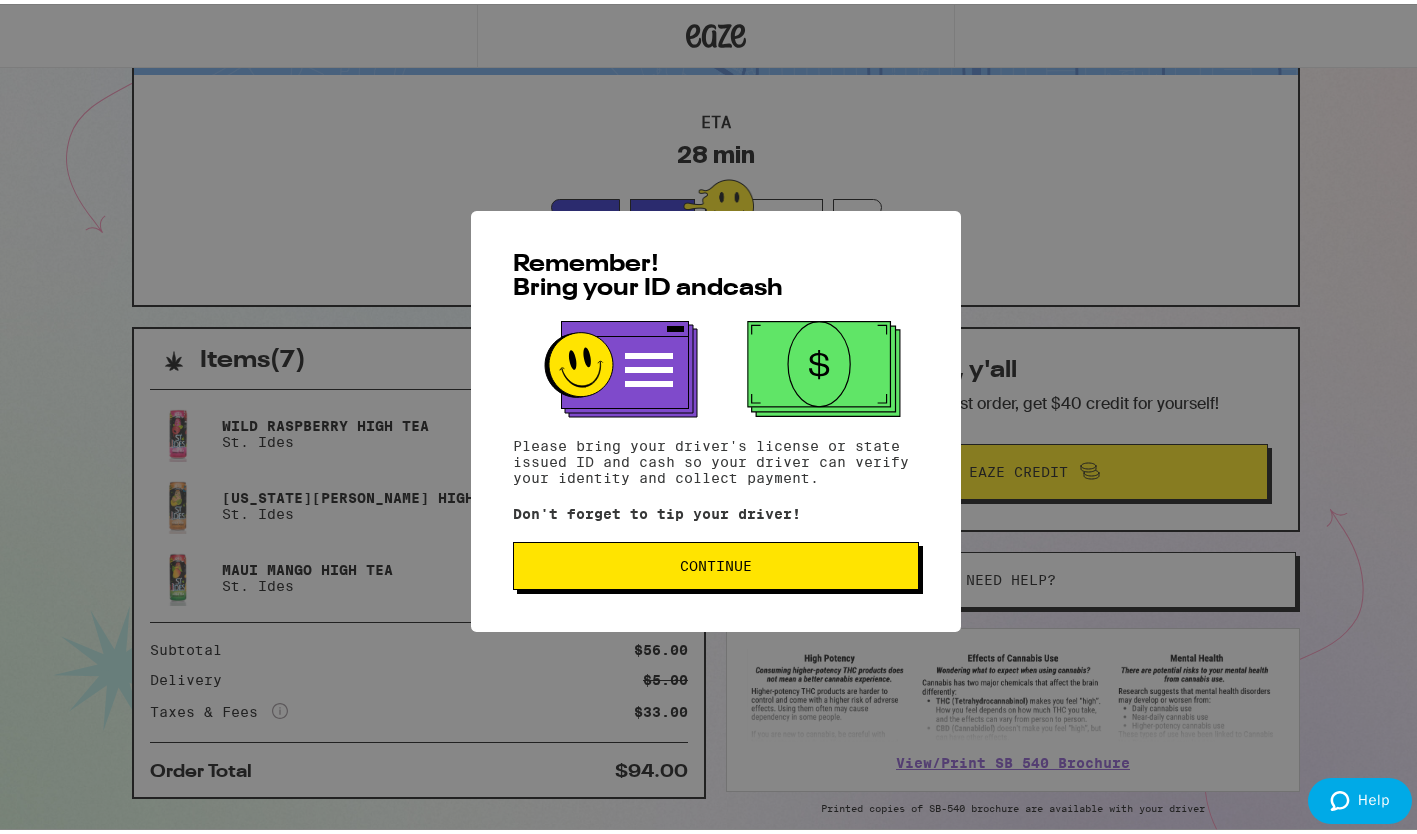 click on "Continue" at bounding box center (716, 562) 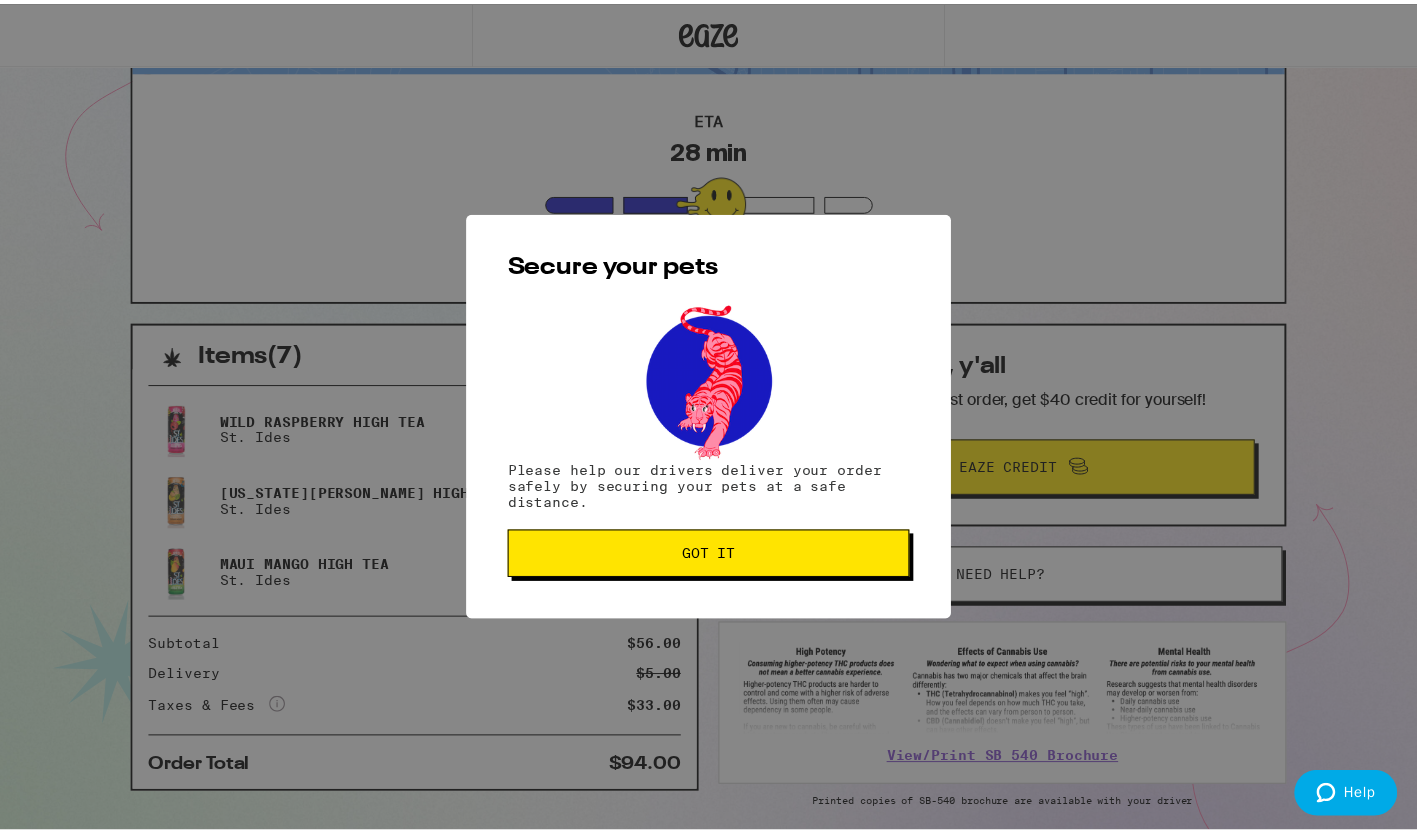scroll, scrollTop: 0, scrollLeft: 0, axis: both 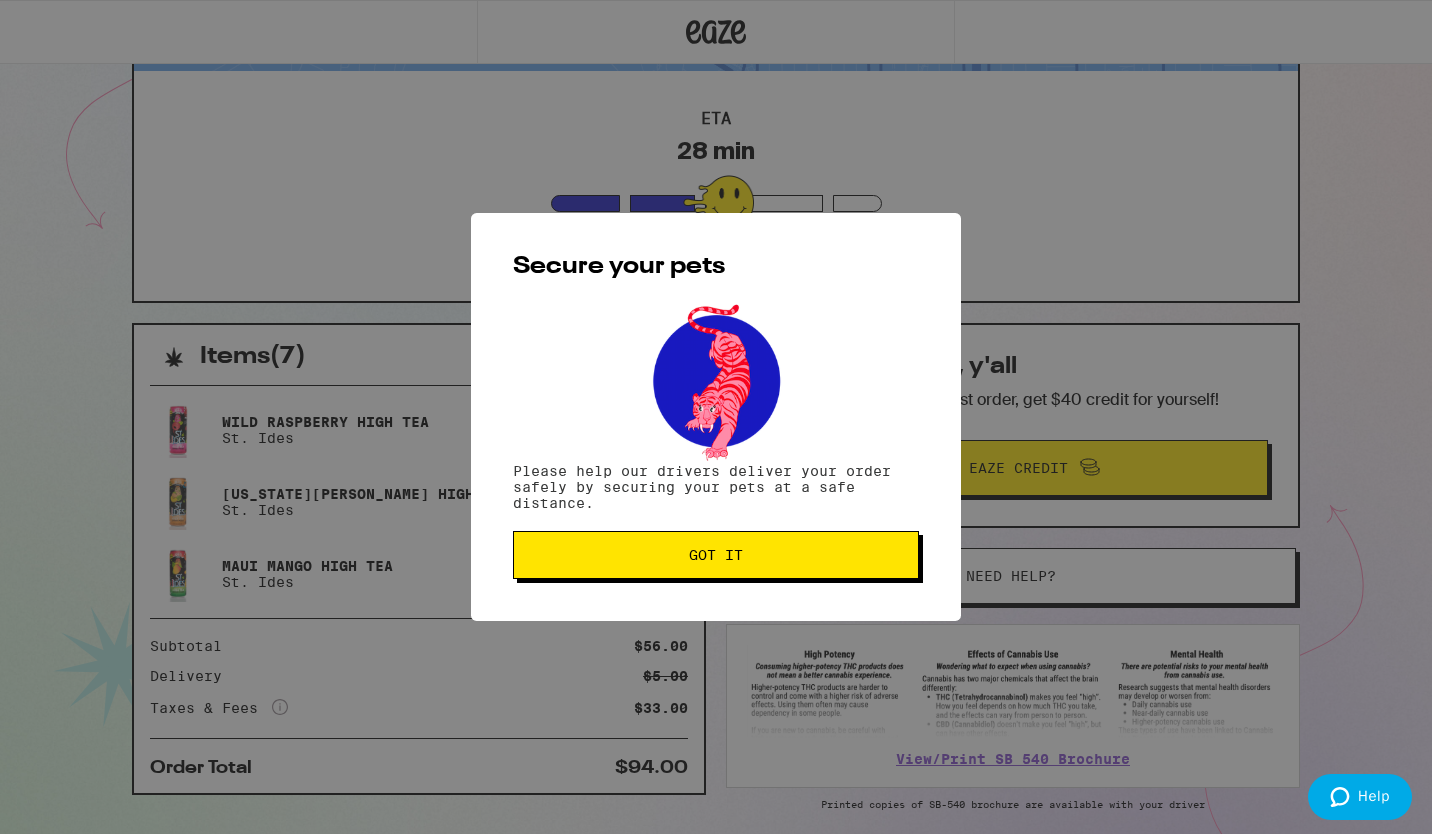 click on "Got it" at bounding box center [716, 555] 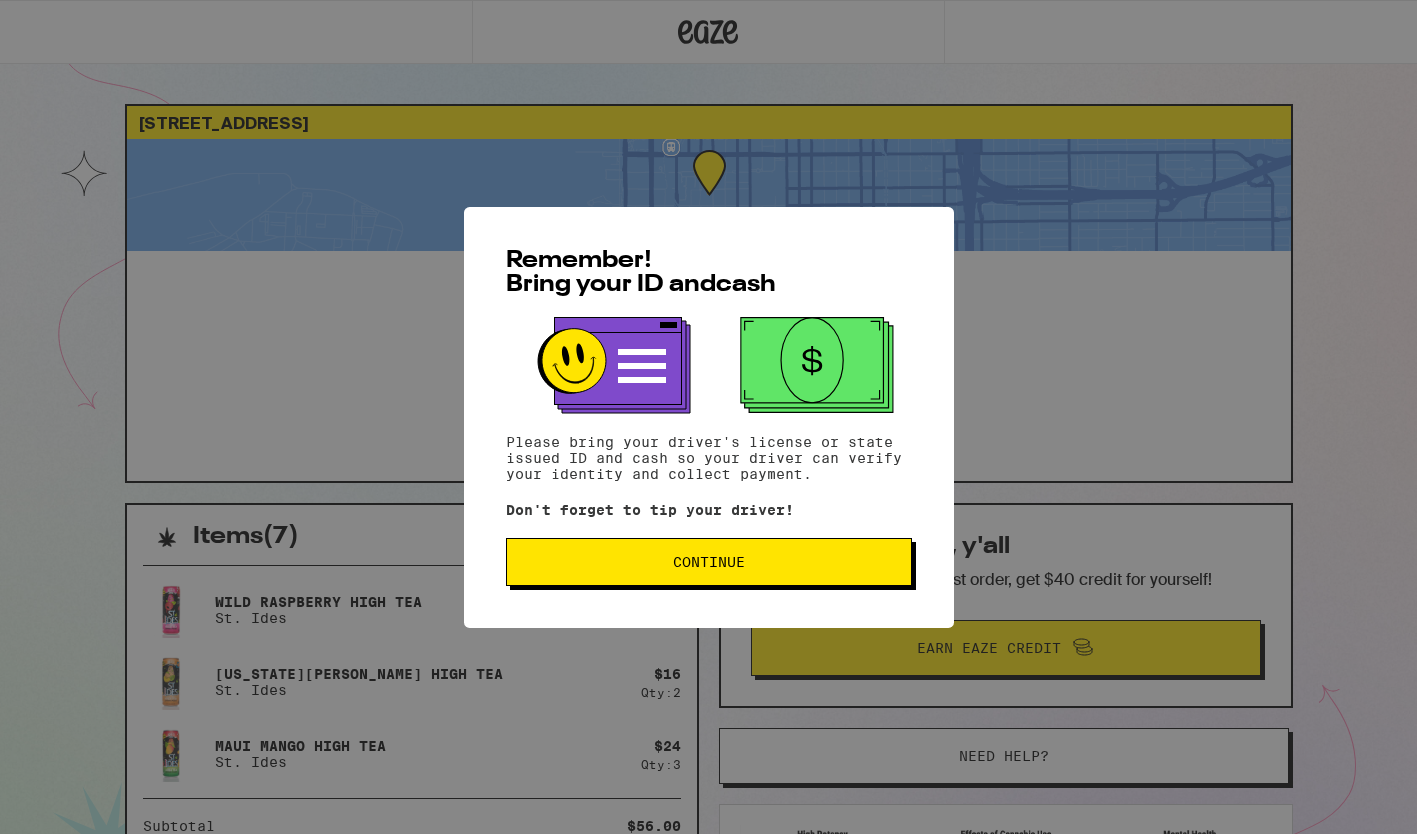 scroll, scrollTop: 0, scrollLeft: 0, axis: both 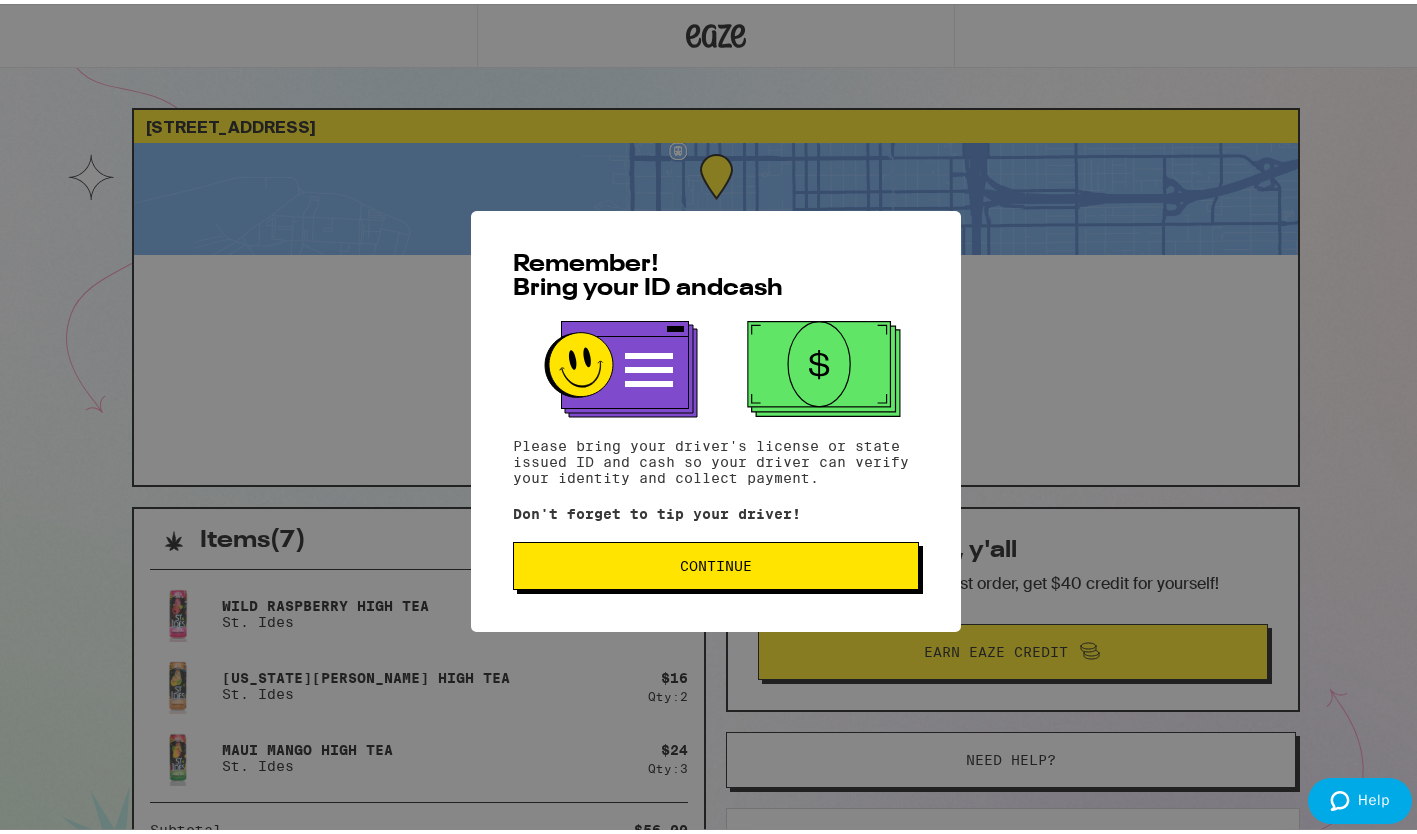 click on "Continue" at bounding box center [716, 562] 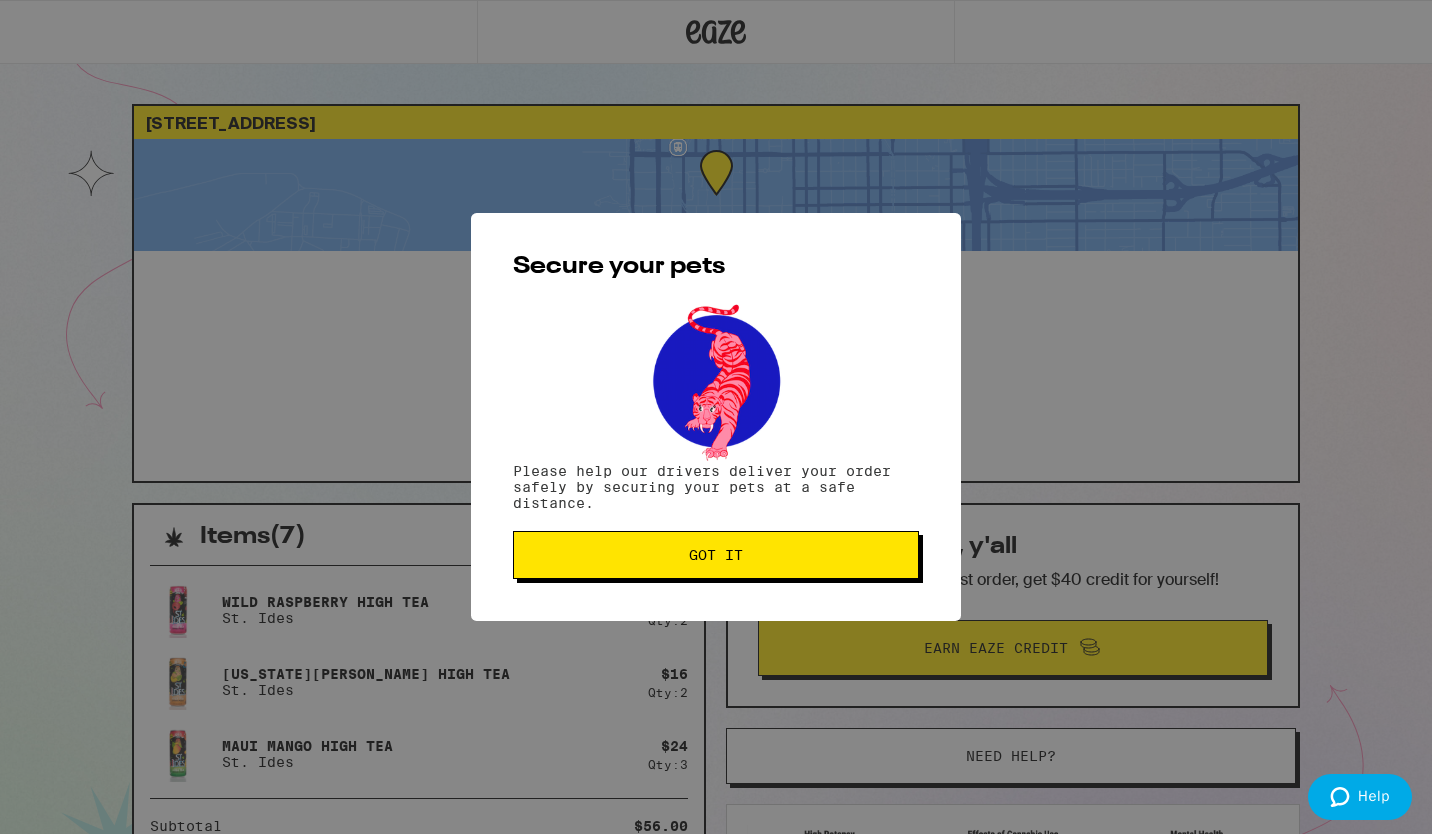 click on "Got it" at bounding box center (716, 555) 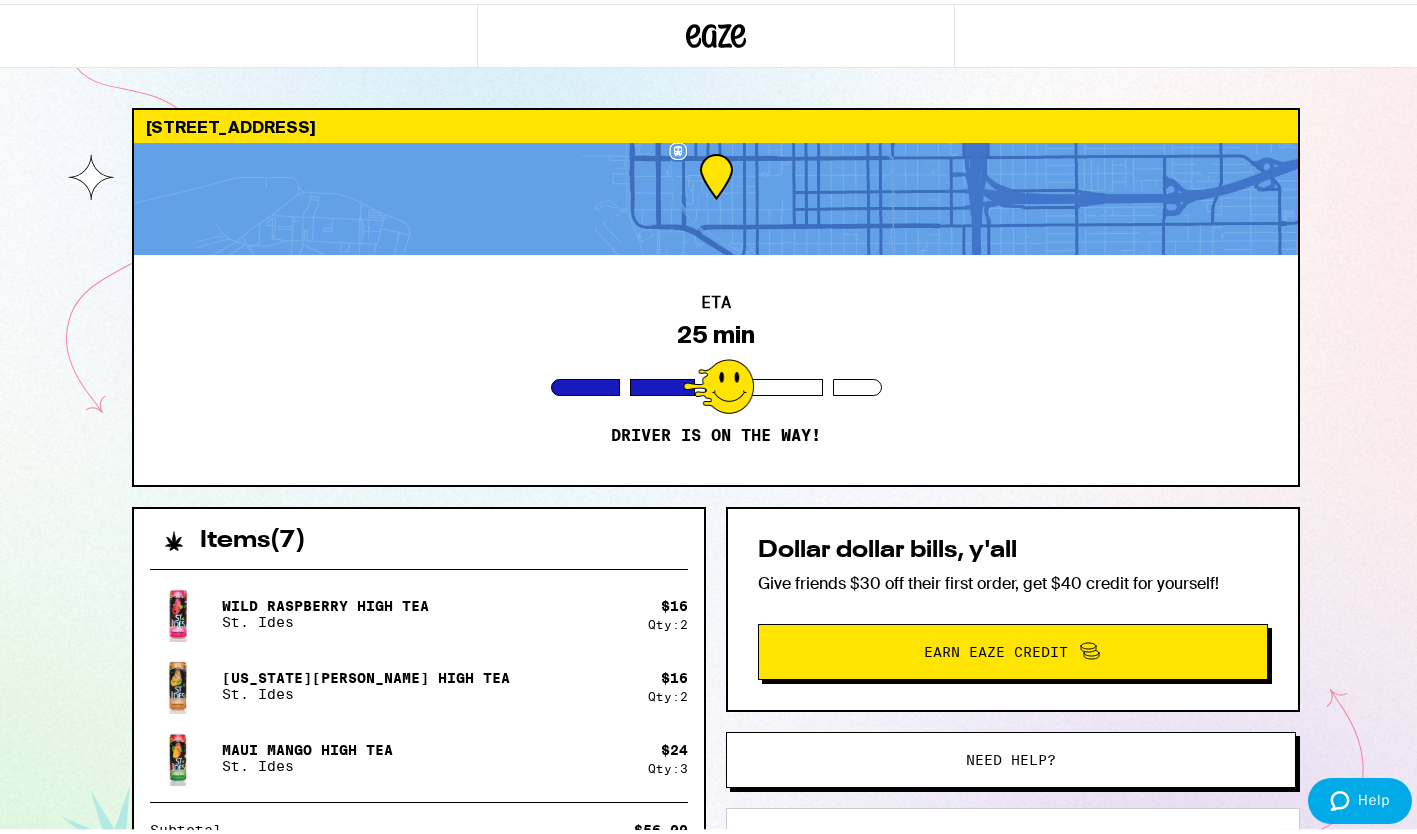 scroll, scrollTop: 0, scrollLeft: 0, axis: both 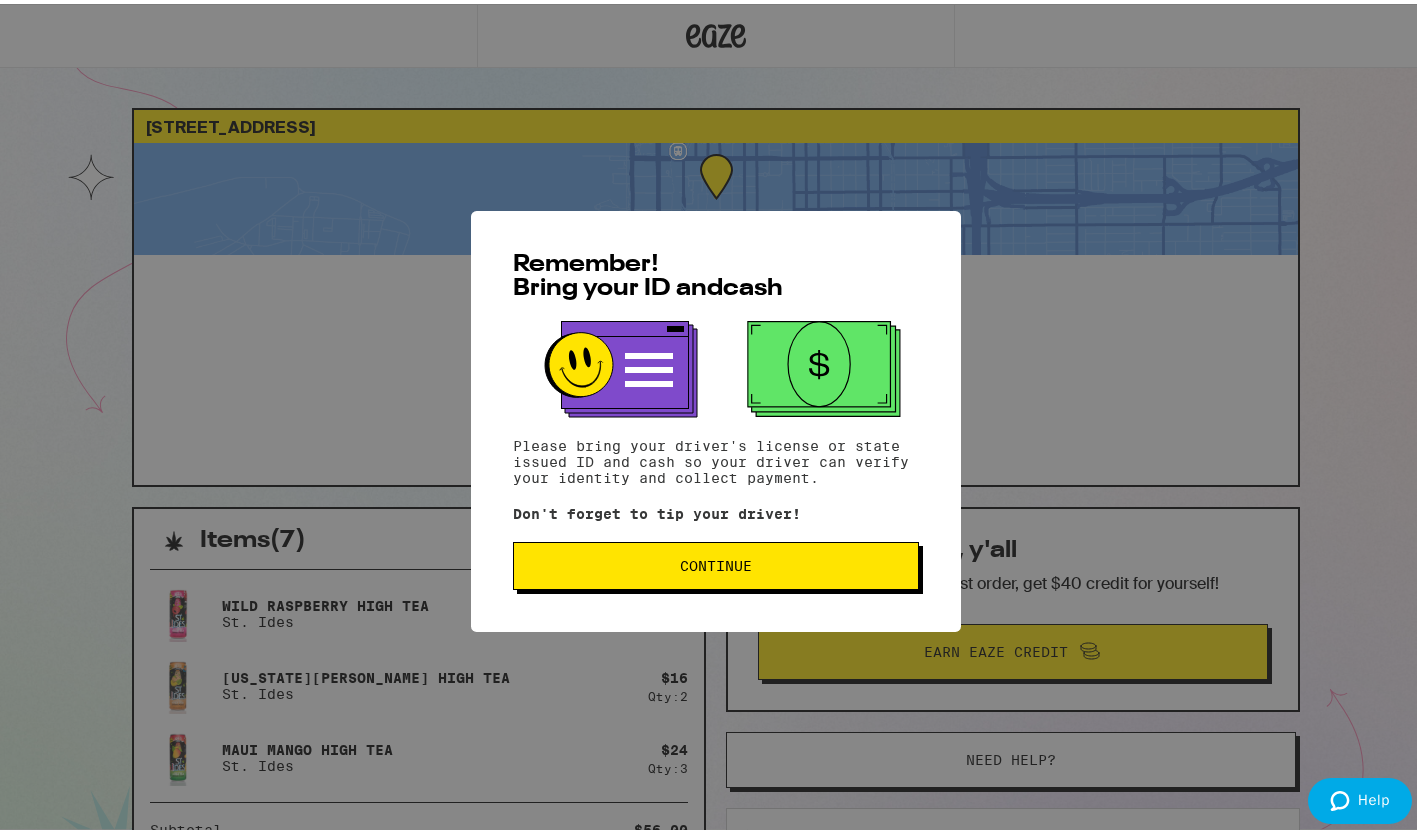 click on "Continue" at bounding box center [716, 562] 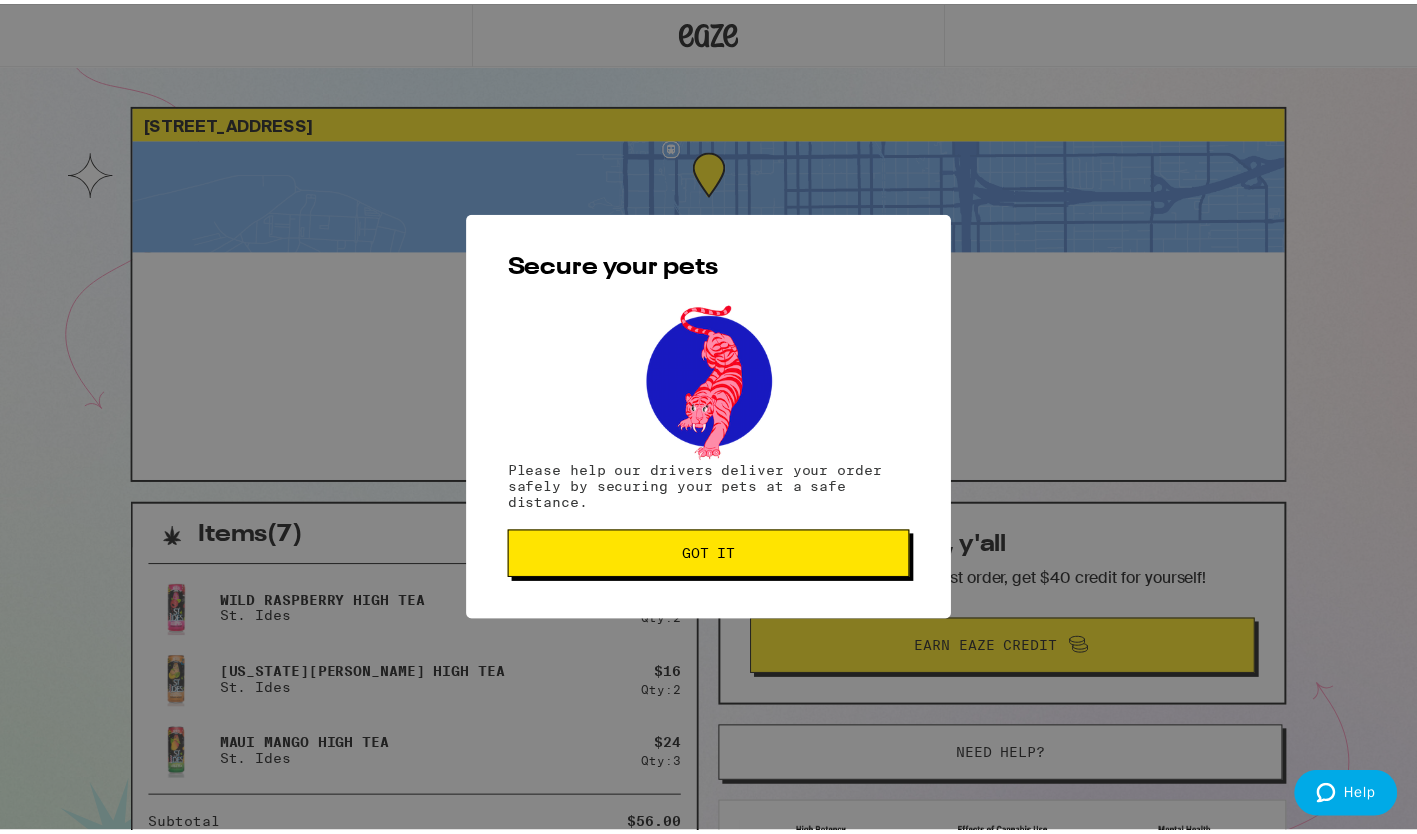 scroll, scrollTop: 0, scrollLeft: 0, axis: both 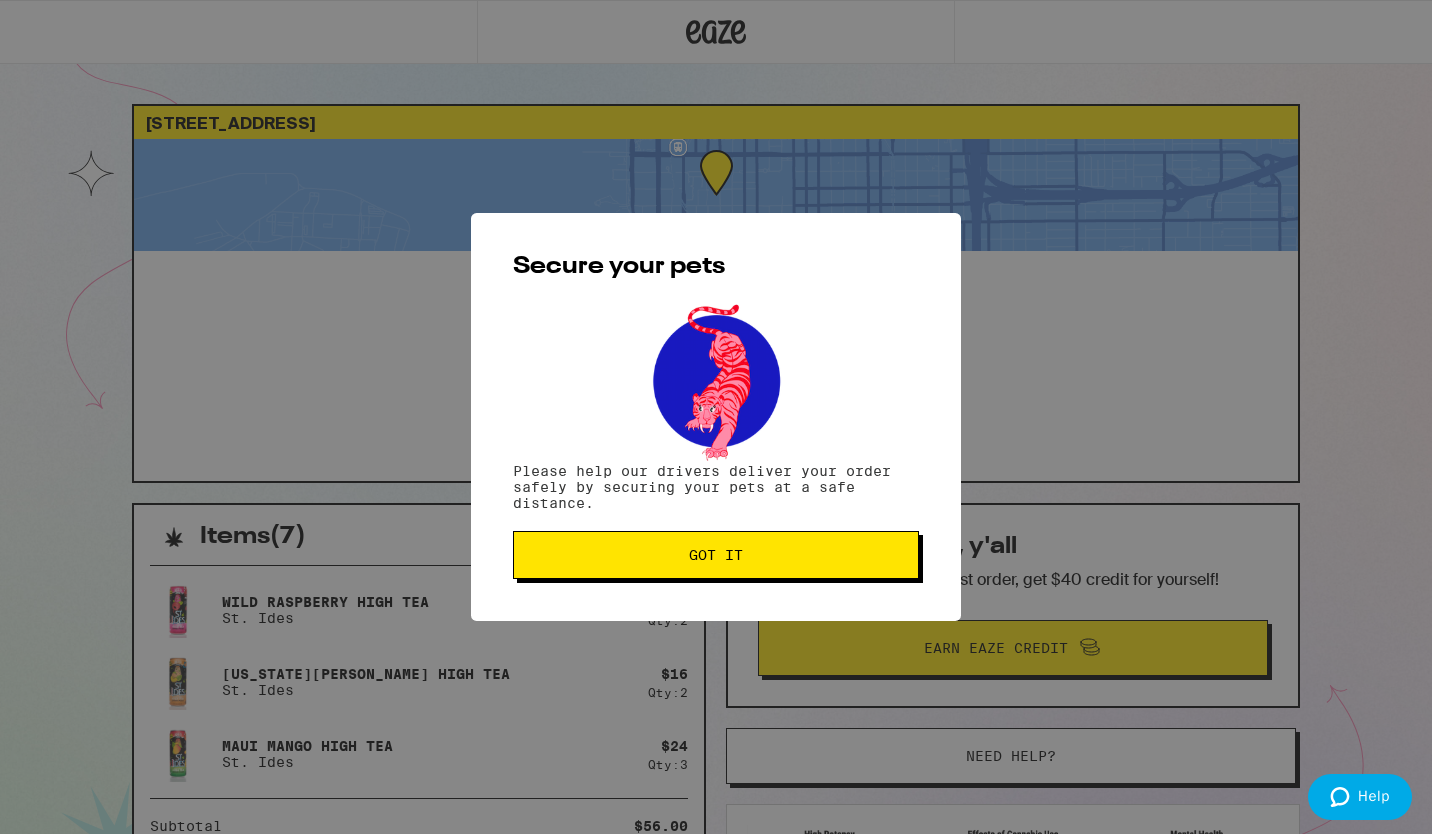 click on "Secure your pets Please help our drivers deliver your order safely by securing your pets at a safe distance. Got it" at bounding box center (716, 417) 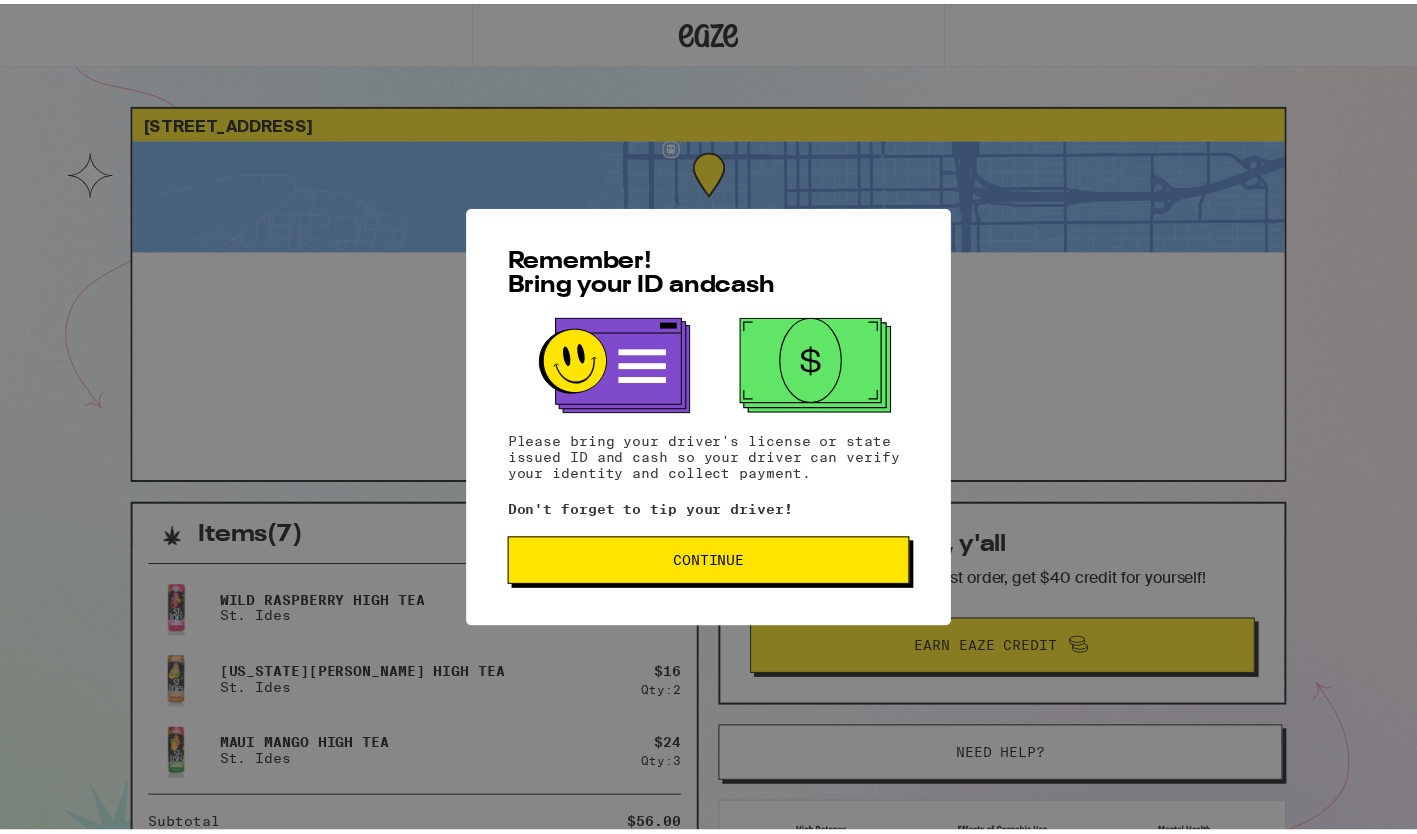 scroll, scrollTop: 0, scrollLeft: 0, axis: both 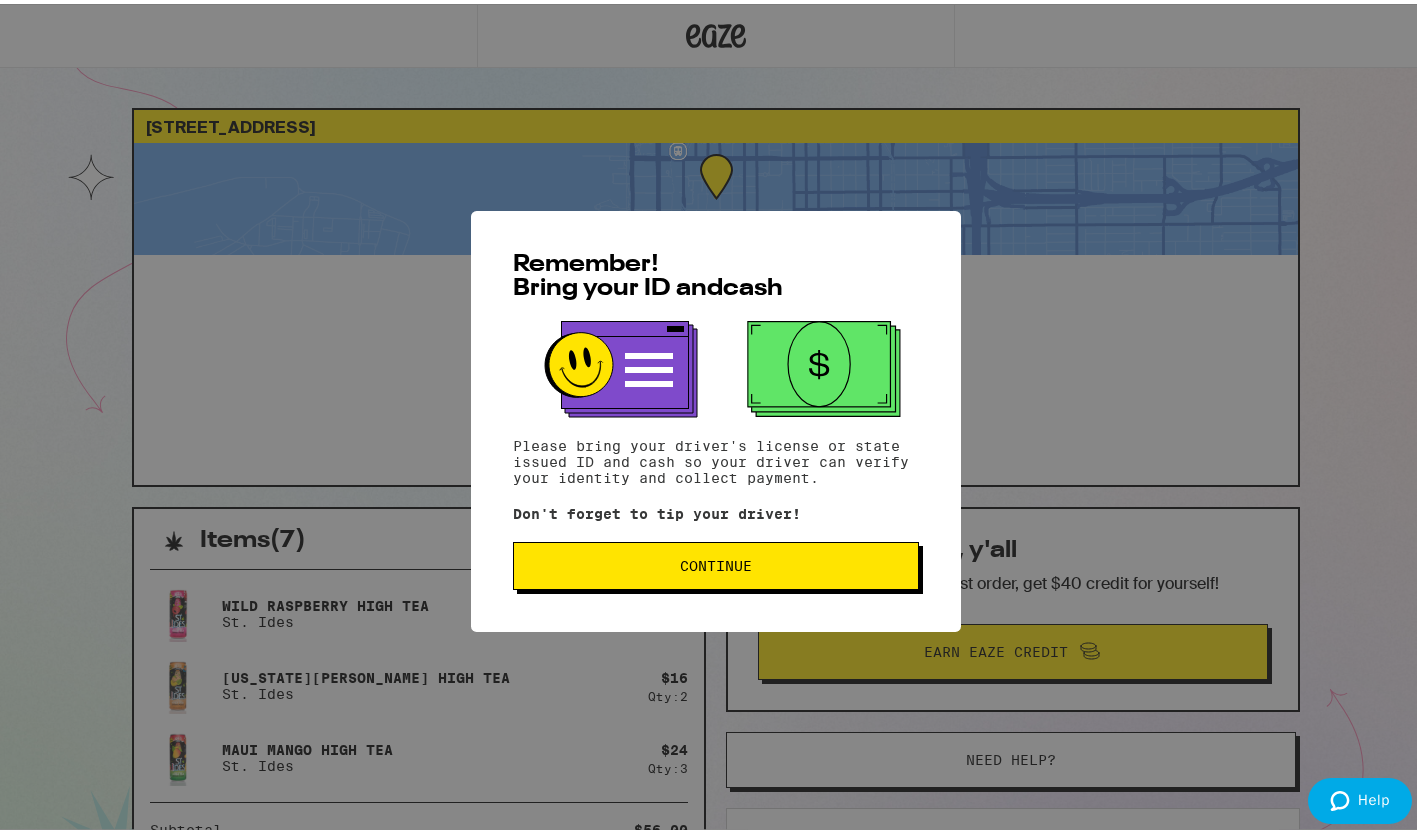 click on "Continue" at bounding box center [716, 562] 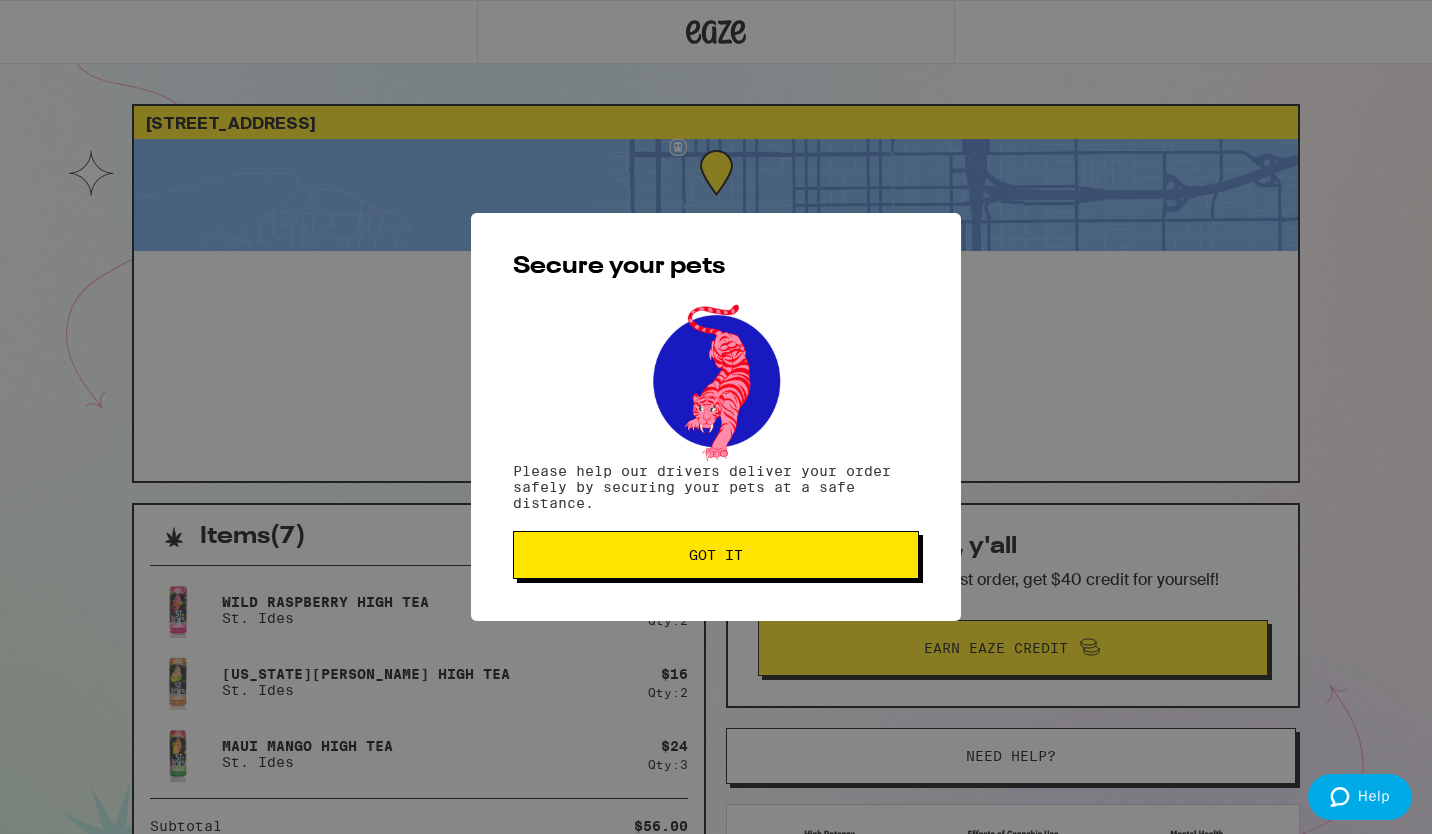 click on "Got it" at bounding box center [716, 555] 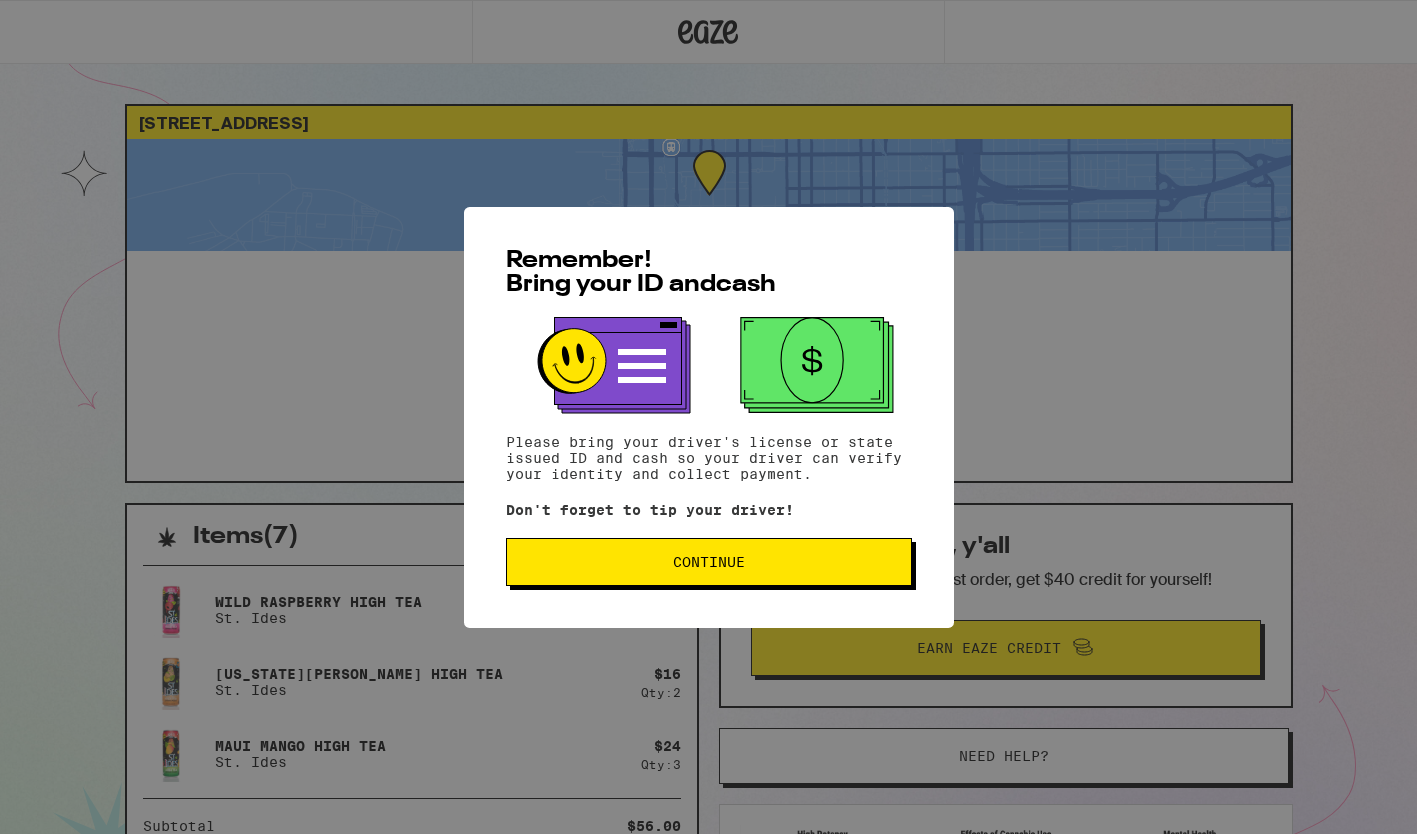 scroll, scrollTop: 0, scrollLeft: 0, axis: both 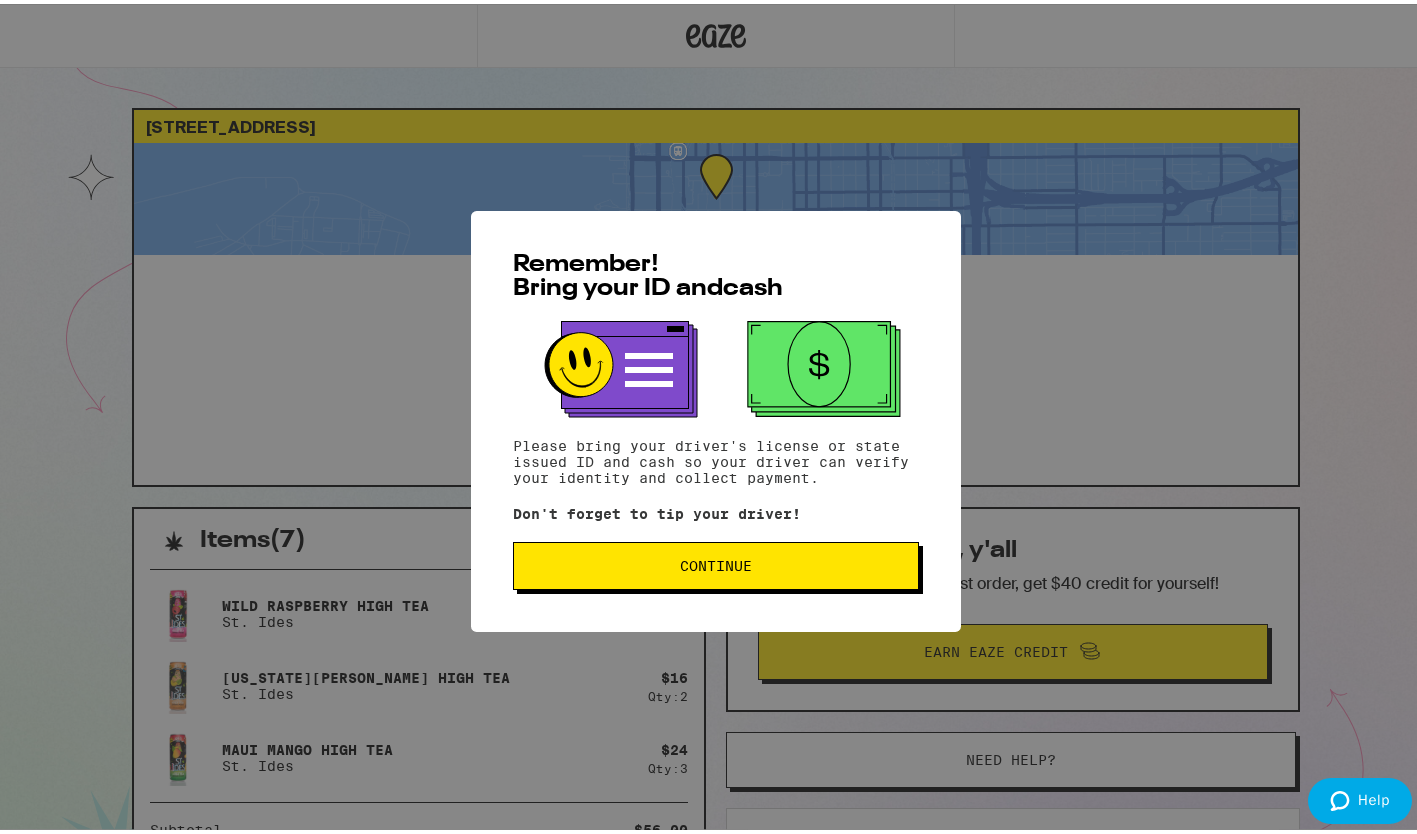 click on "Continue" at bounding box center [716, 562] 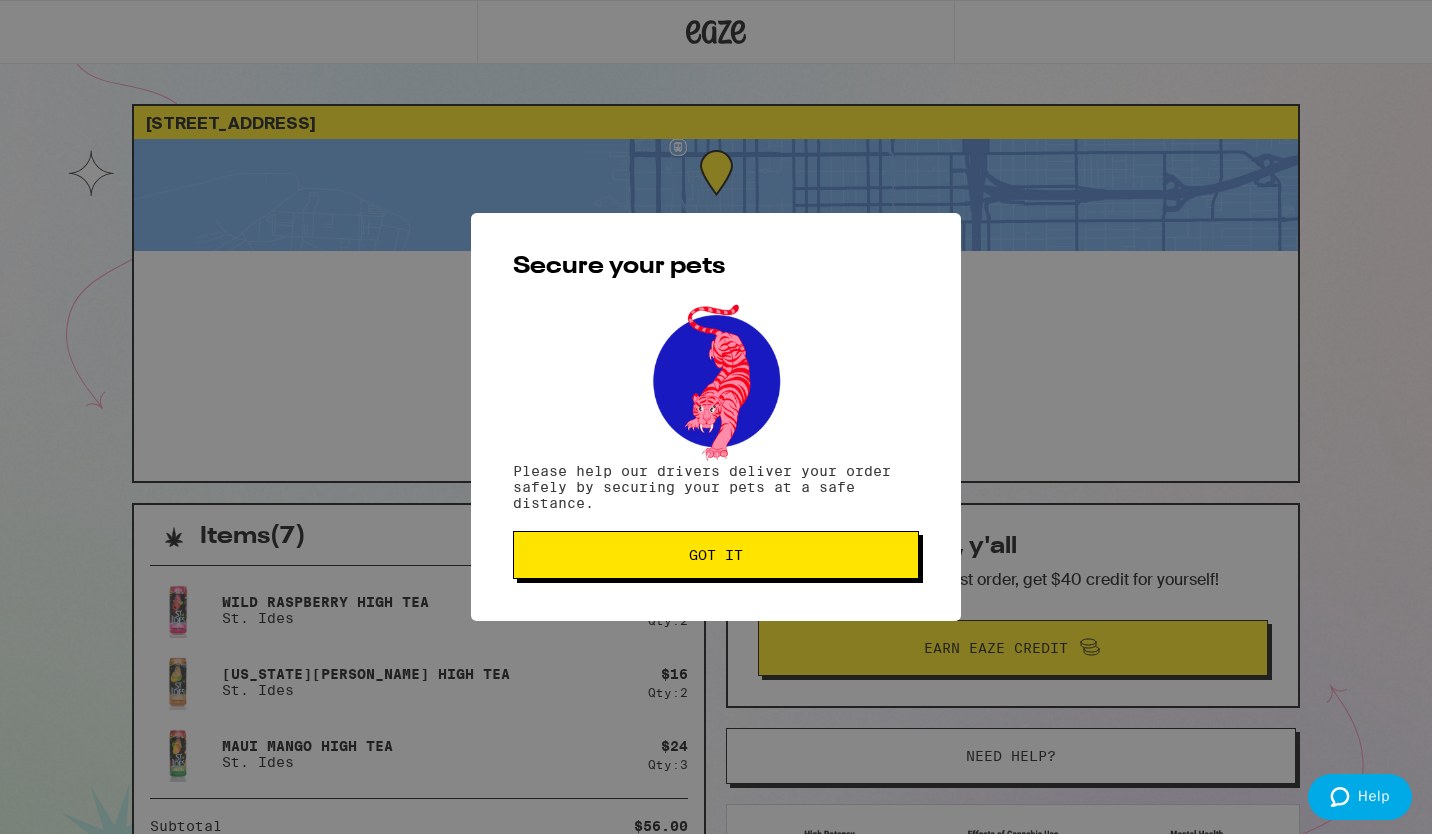 click on "Secure your pets Please help our drivers deliver your order safely by securing your pets at a safe distance. Got it" at bounding box center [716, 417] 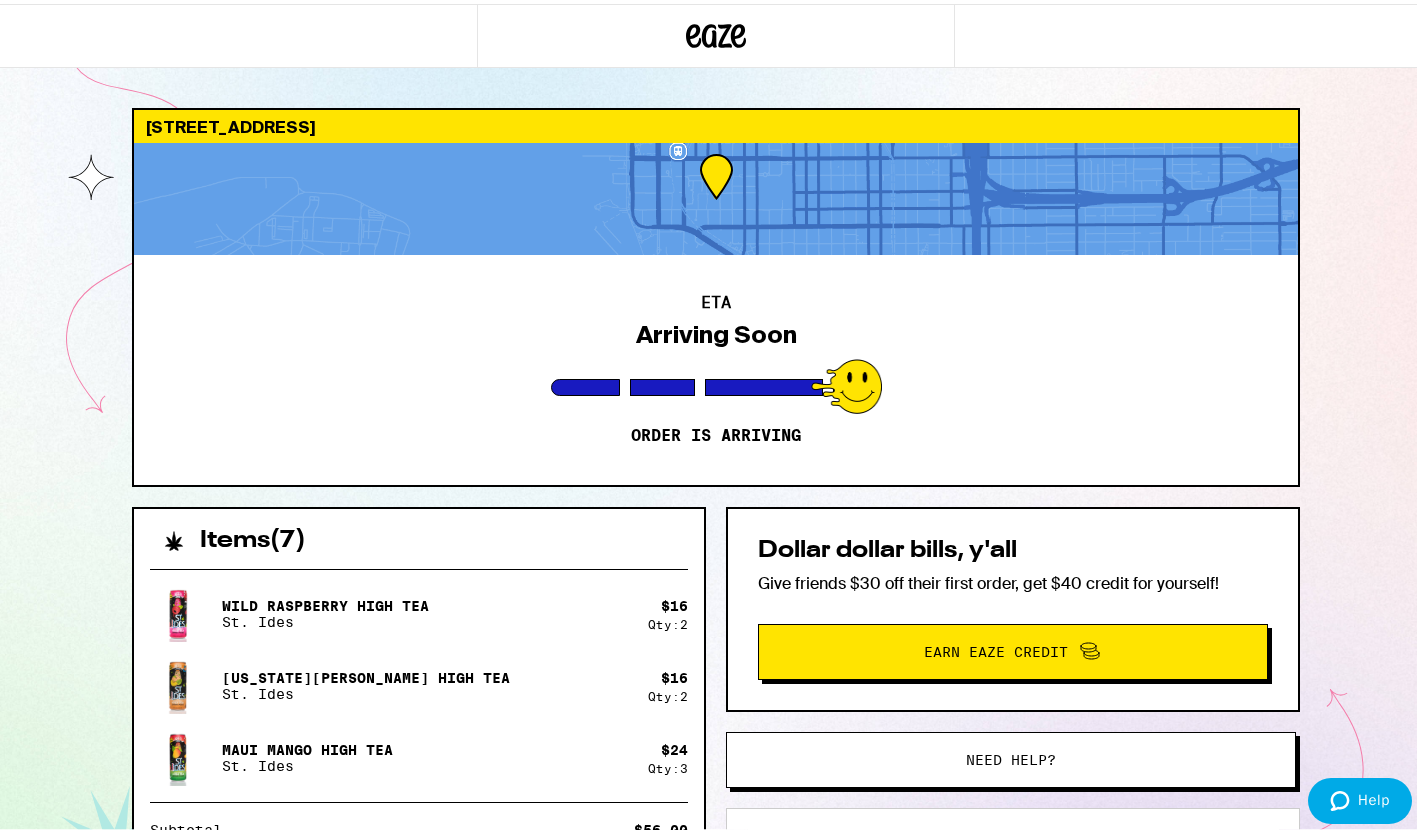 scroll, scrollTop: 0, scrollLeft: 0, axis: both 